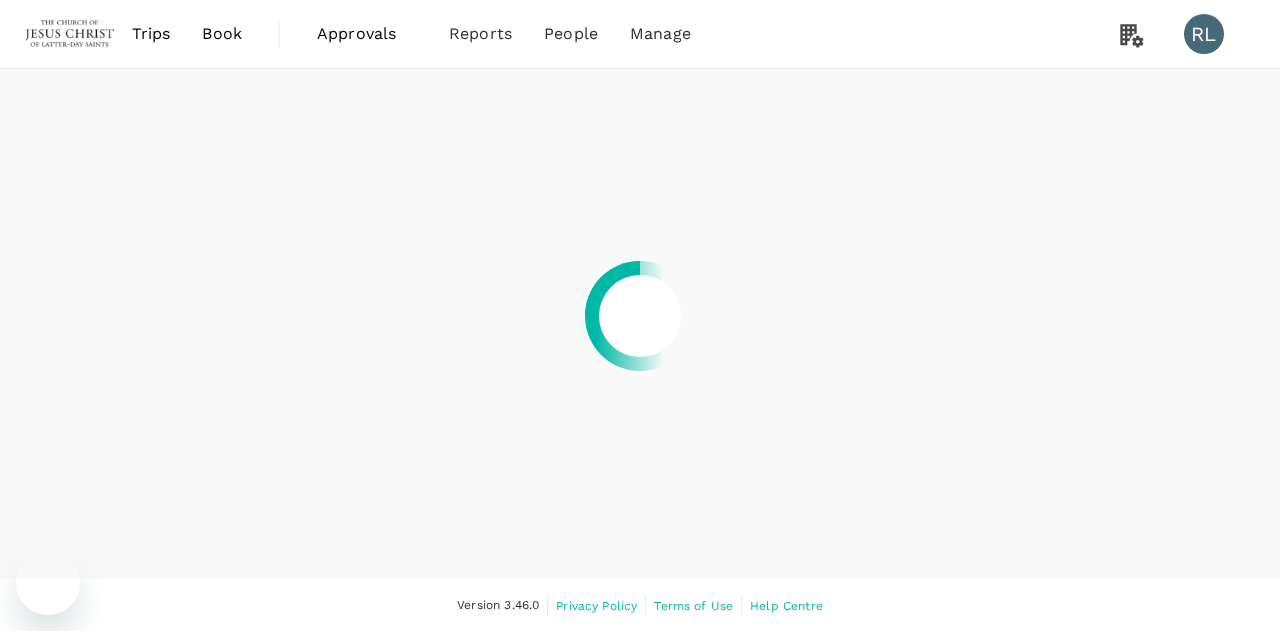 scroll, scrollTop: 0, scrollLeft: 0, axis: both 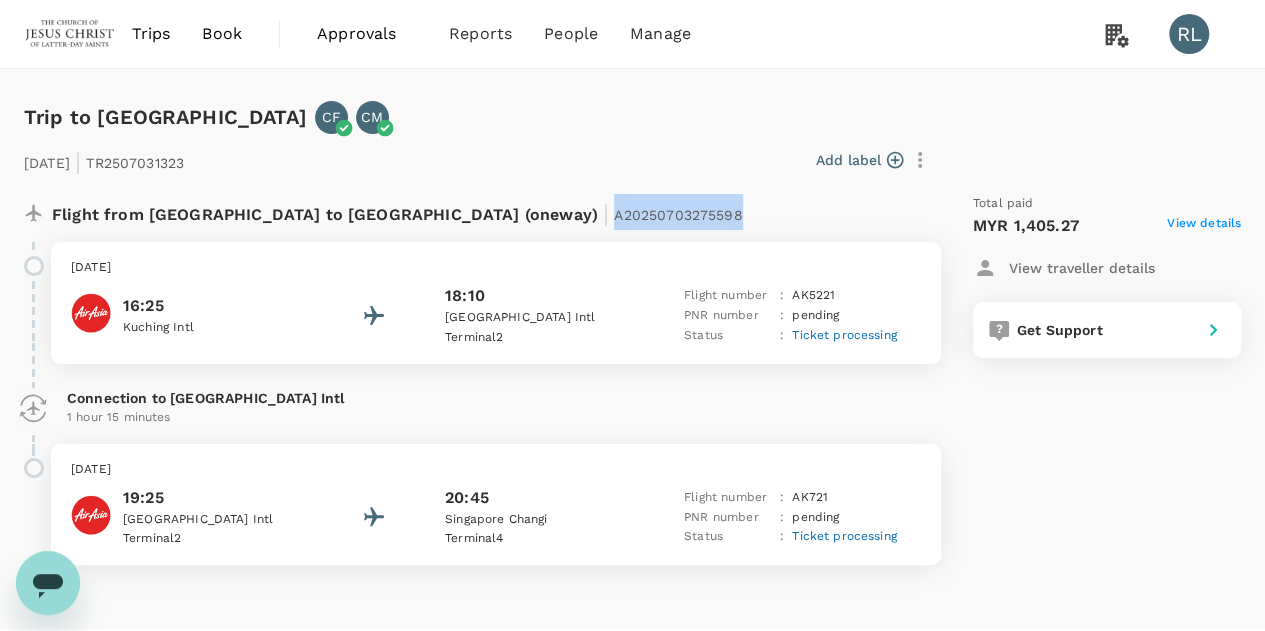 drag, startPoint x: 540, startPoint y: 213, endPoint x: 412, endPoint y: 211, distance: 128.01562 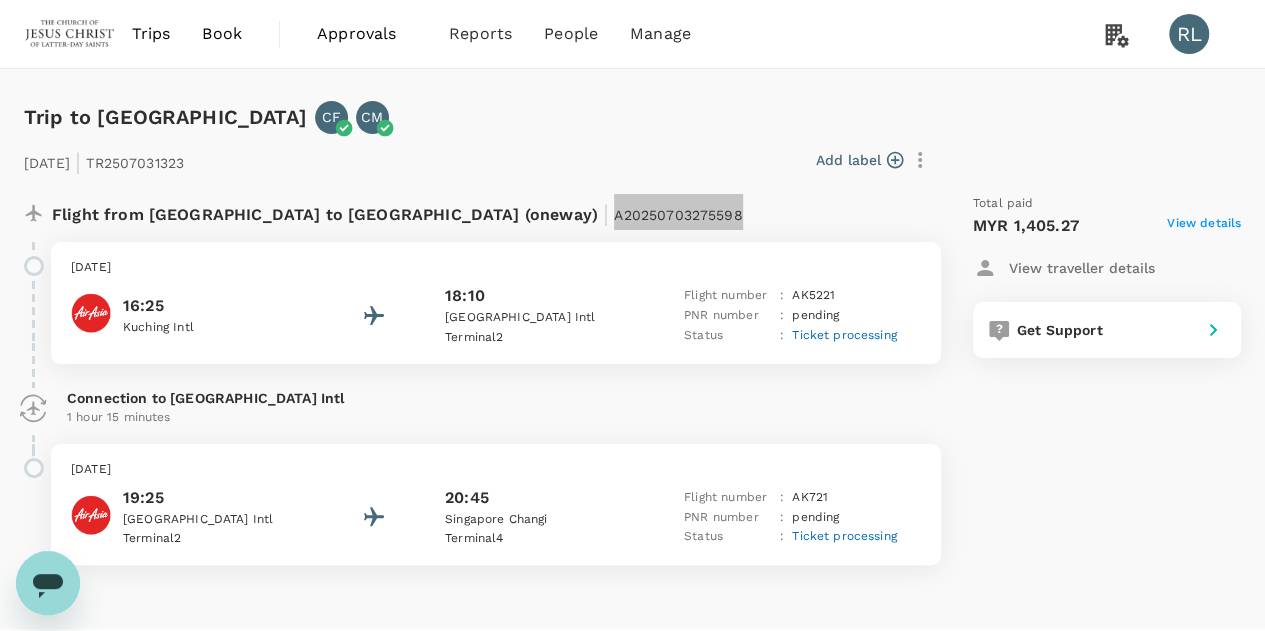 click 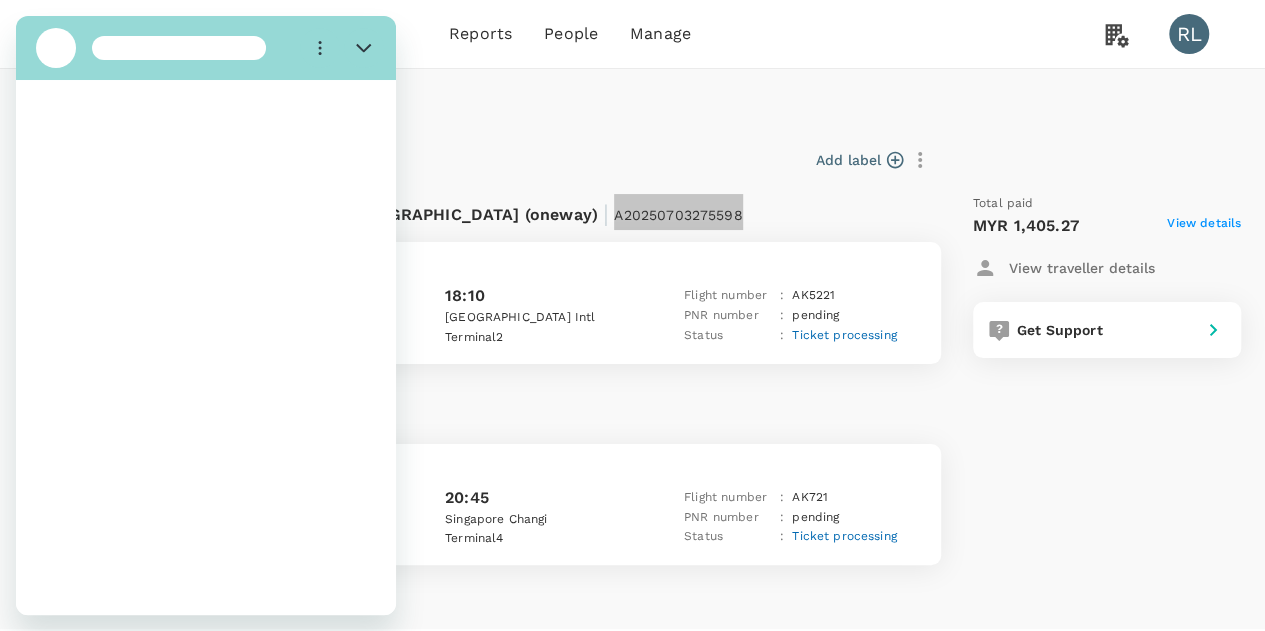 scroll, scrollTop: 0, scrollLeft: 0, axis: both 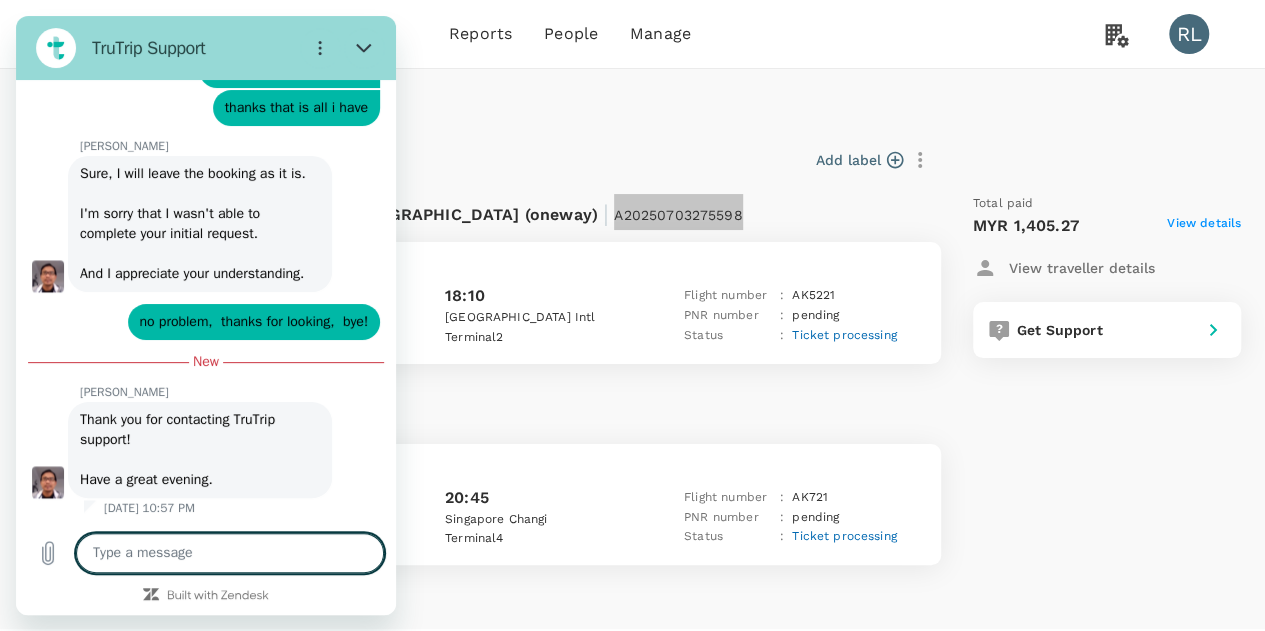 type on "k" 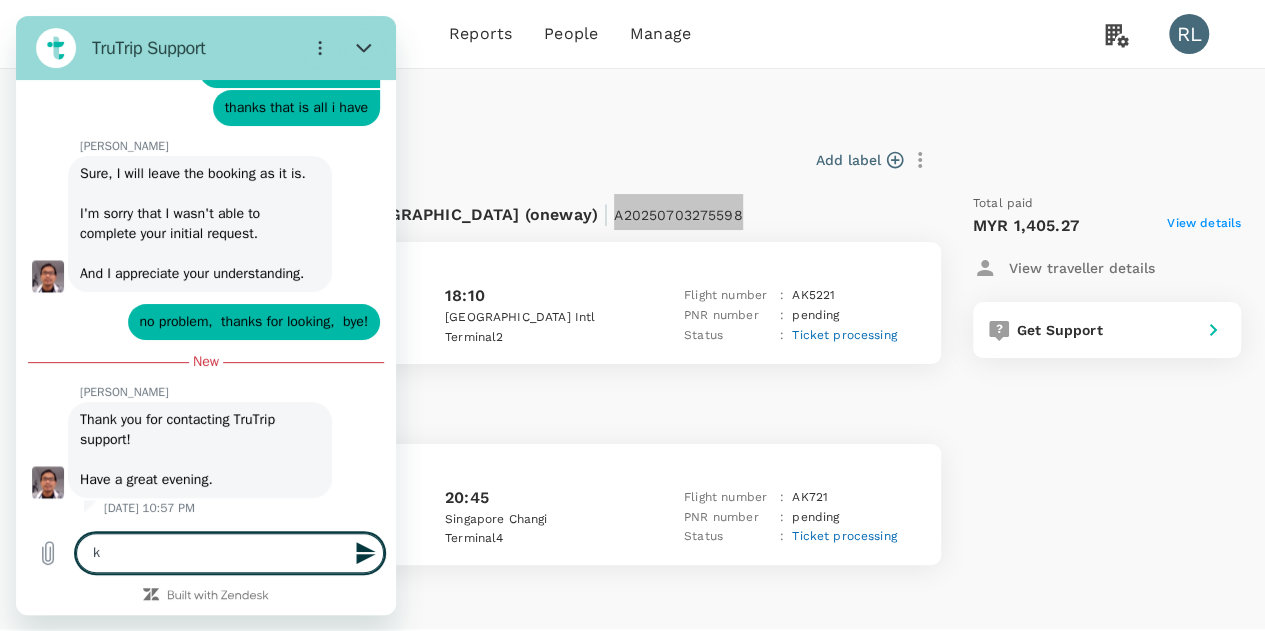 type on "kk" 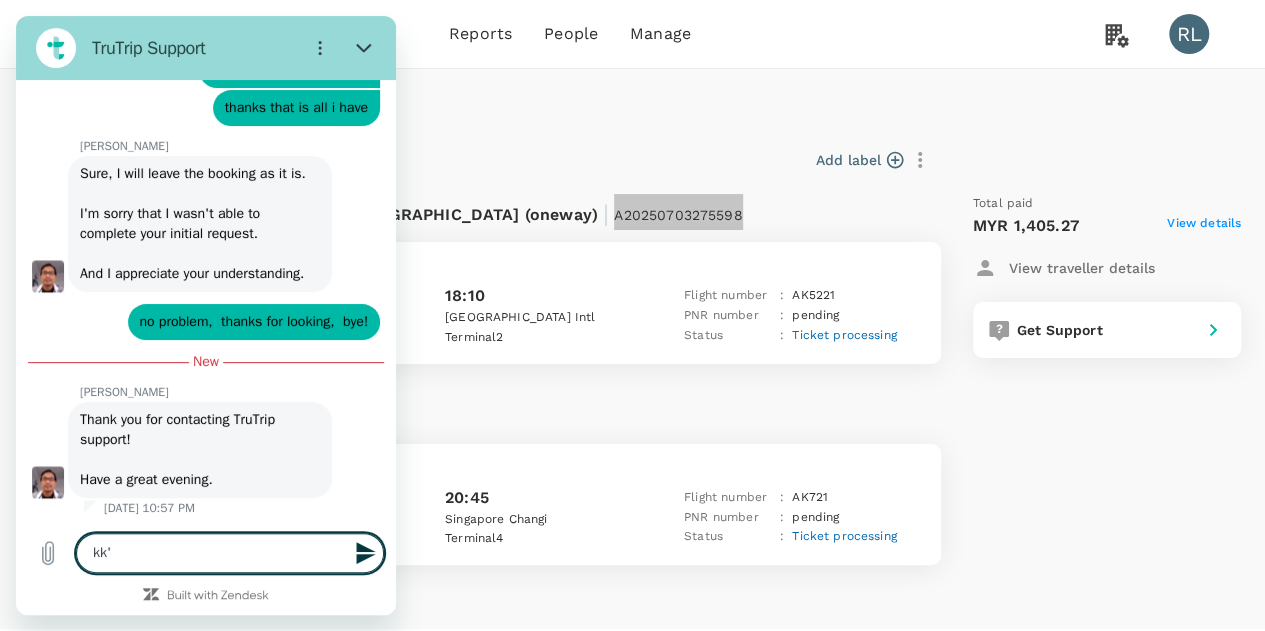 type on "kk'l" 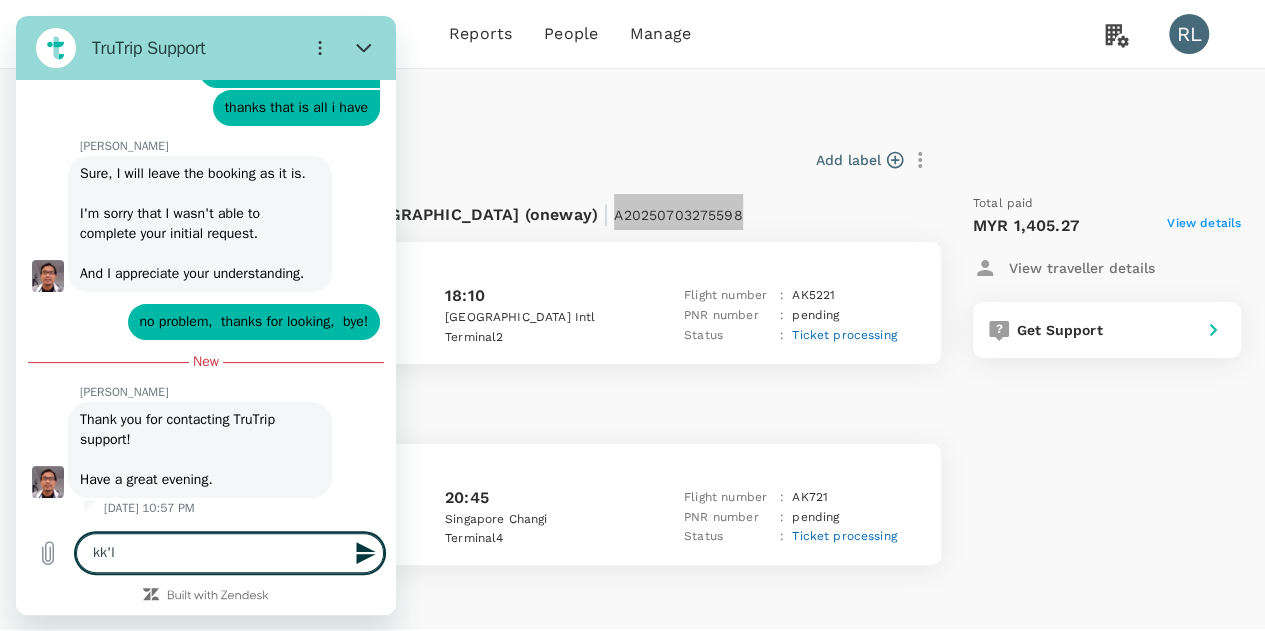 type 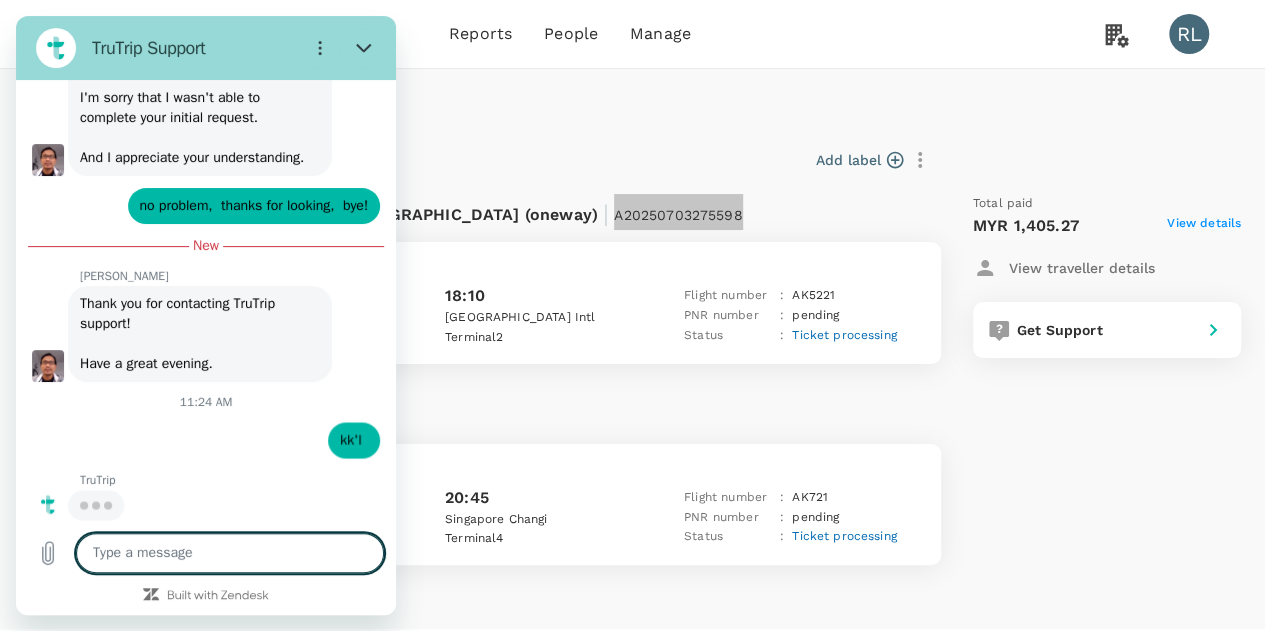 scroll, scrollTop: 9472, scrollLeft: 0, axis: vertical 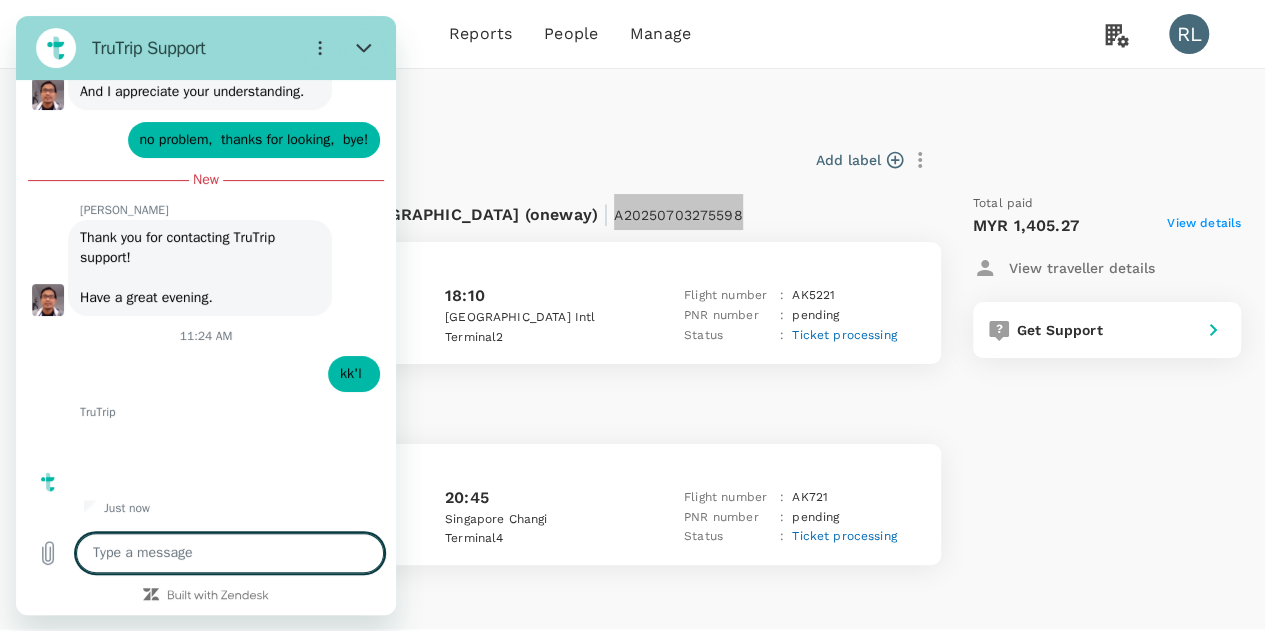 type on "x" 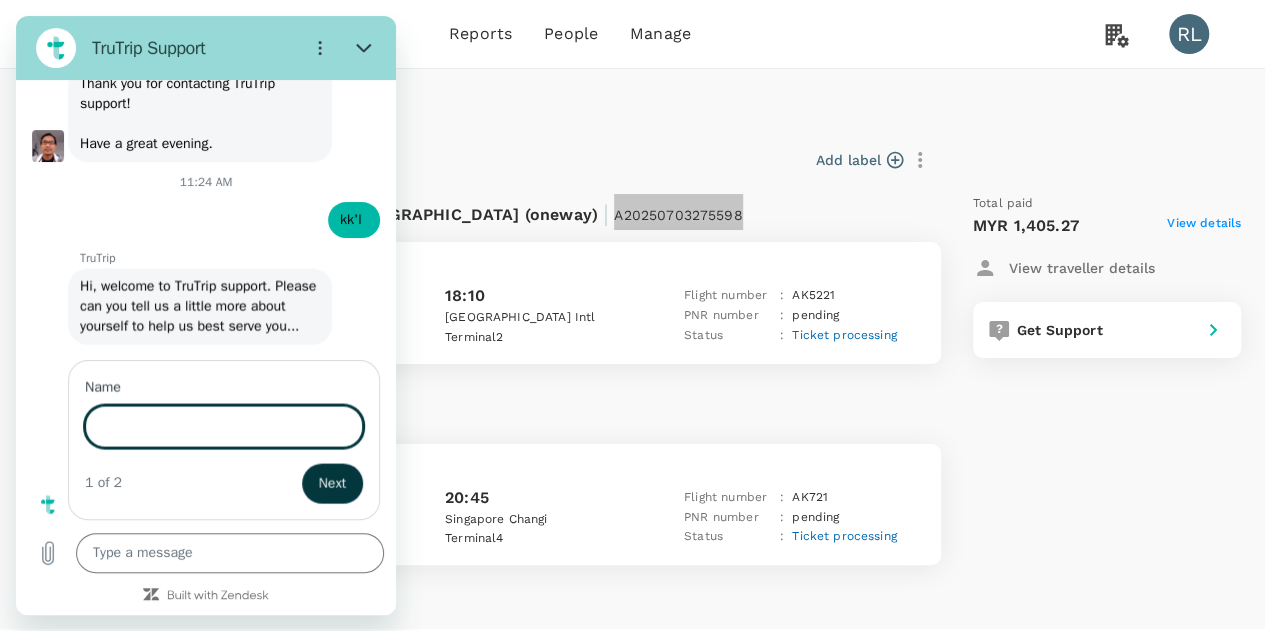 scroll, scrollTop: 9713, scrollLeft: 0, axis: vertical 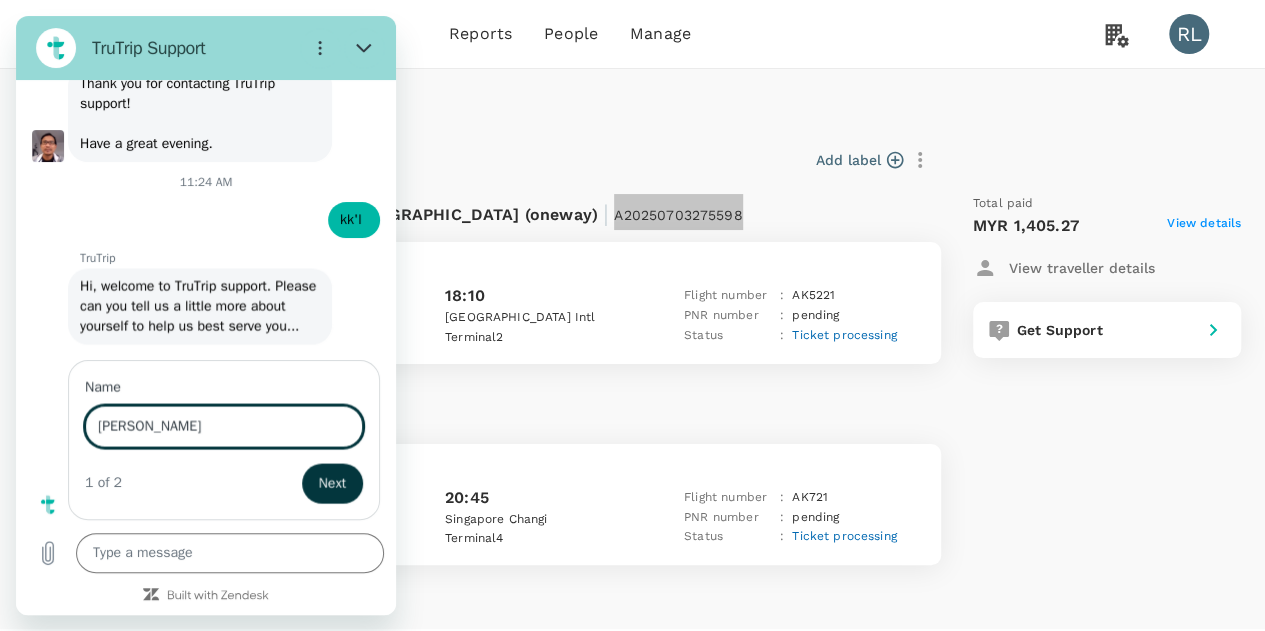 type on "[PERSON_NAME]" 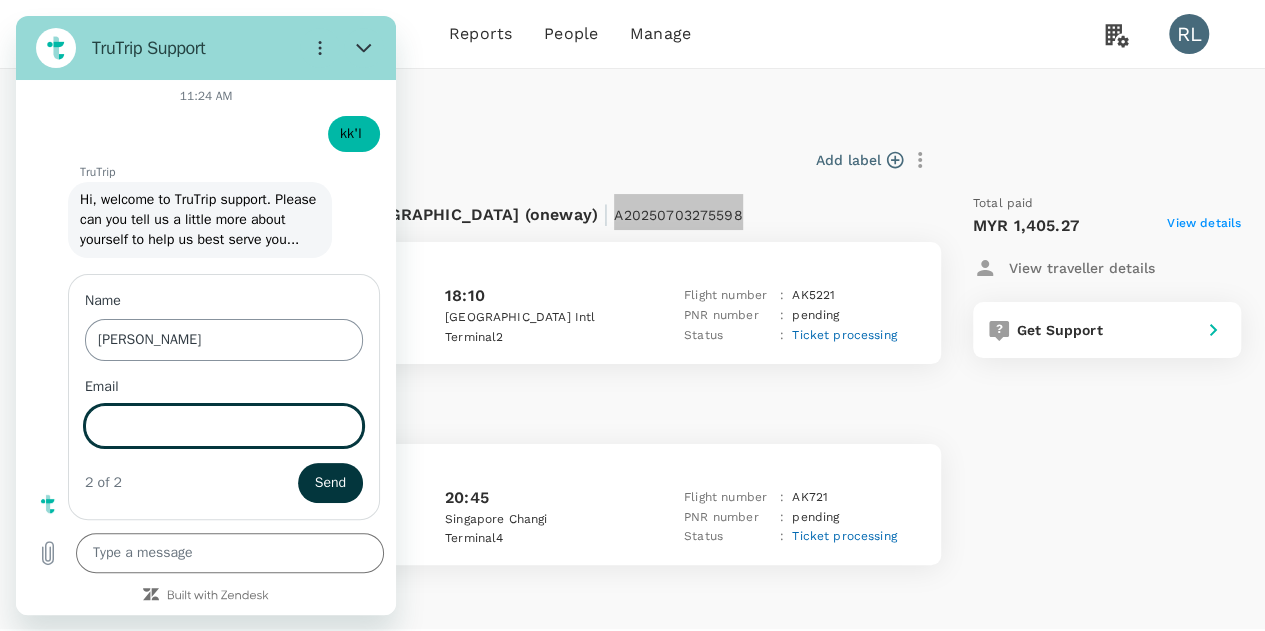 scroll, scrollTop: 9798, scrollLeft: 0, axis: vertical 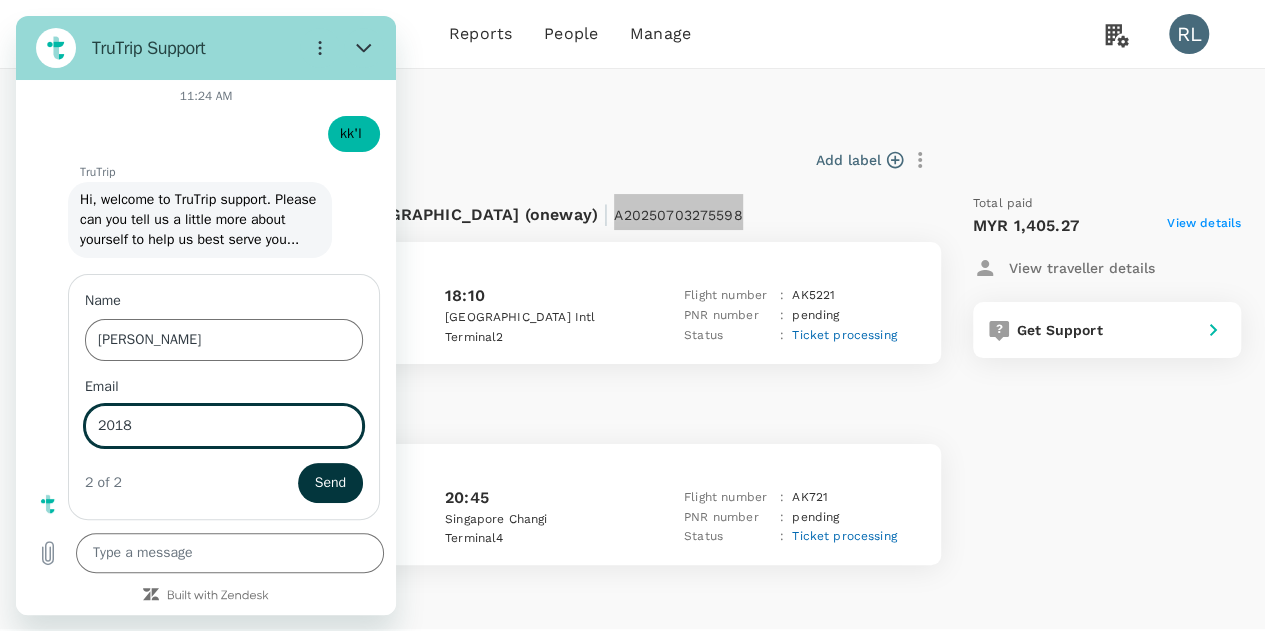 type on "[EMAIL_ADDRESS][DOMAIN_NAME]" 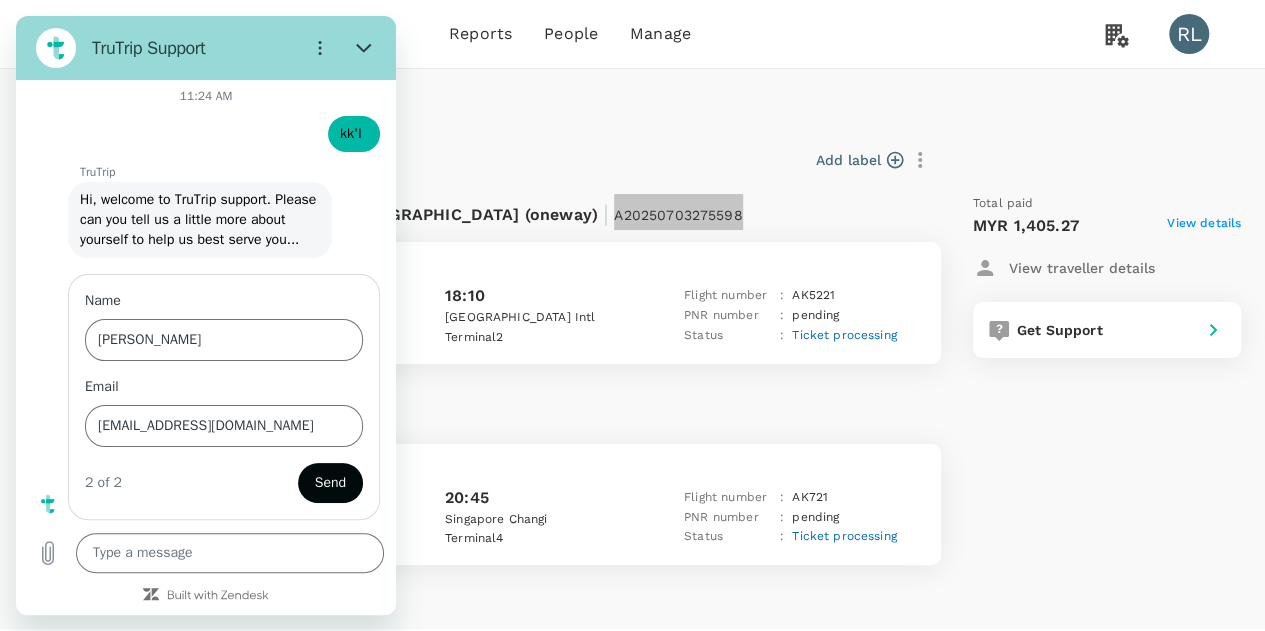 click on "Send" at bounding box center (330, 483) 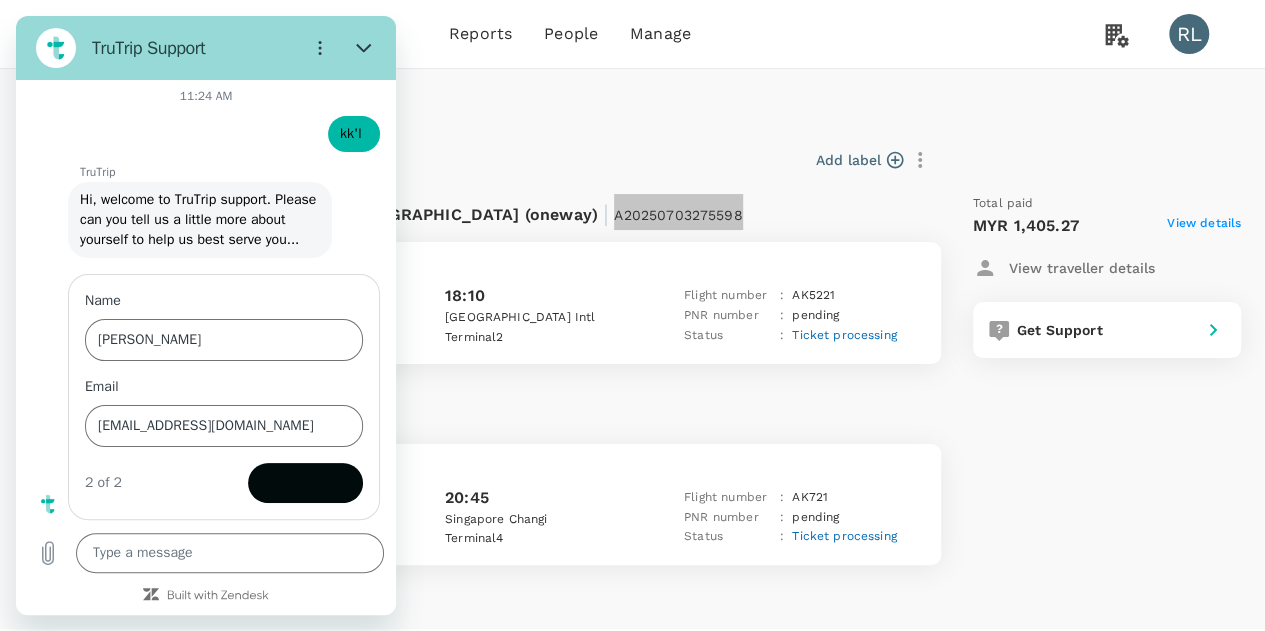 click at bounding box center (305, 483) 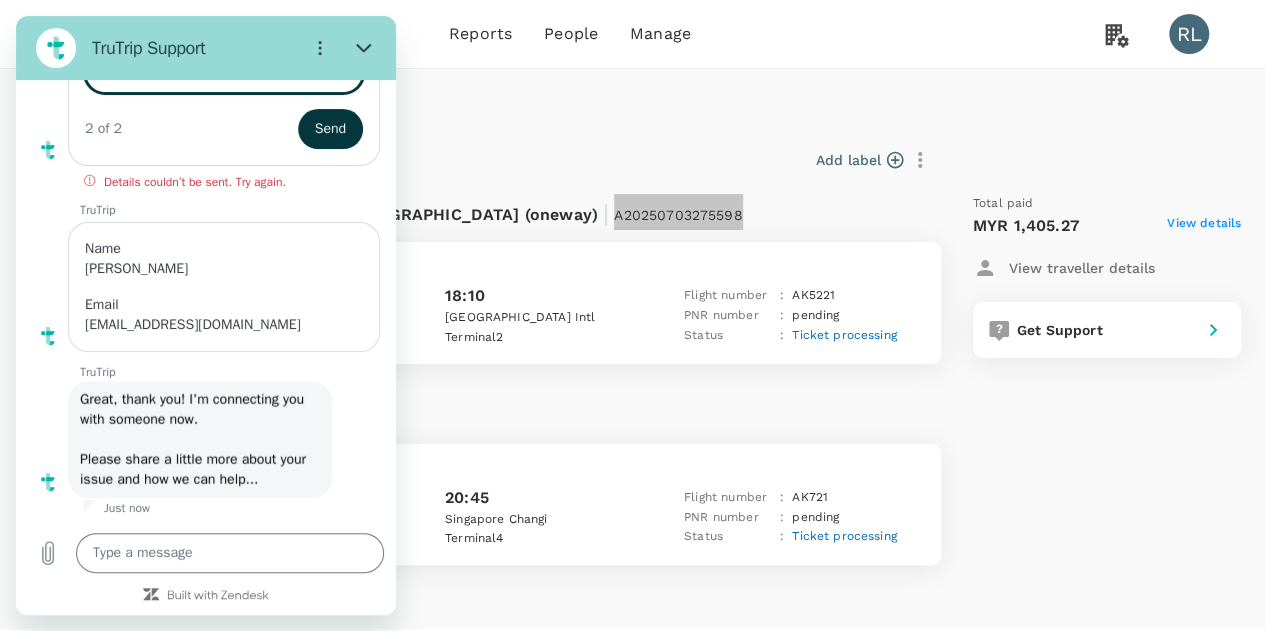 scroll, scrollTop: 10152, scrollLeft: 0, axis: vertical 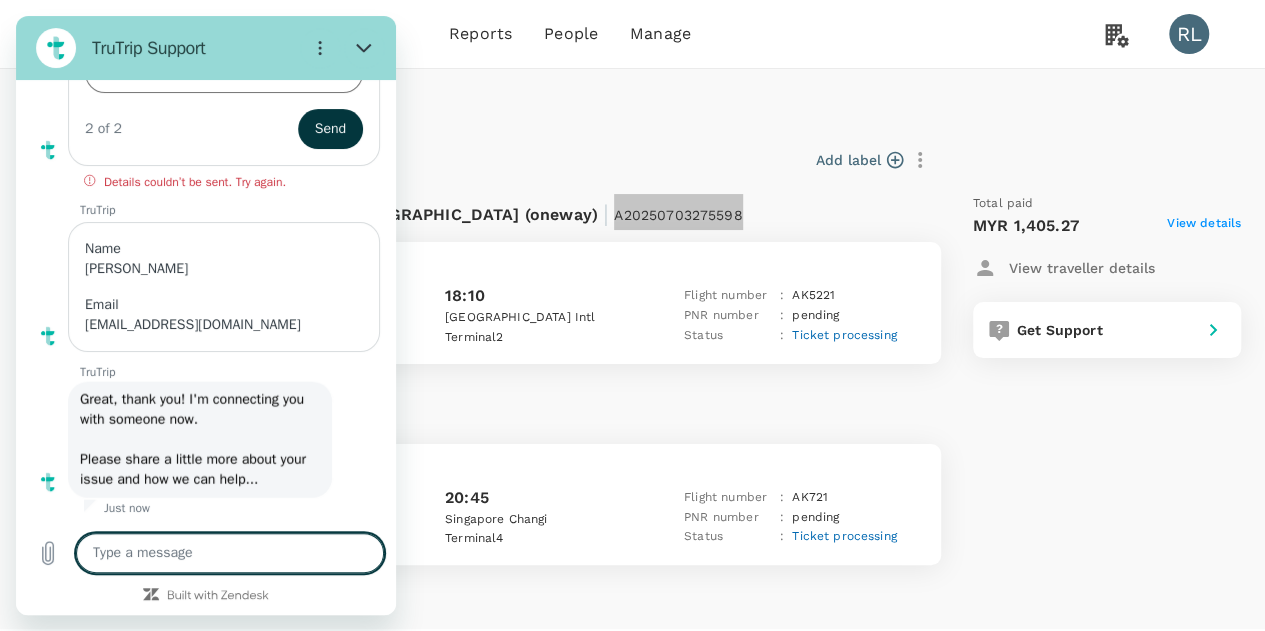 click at bounding box center (230, 553) 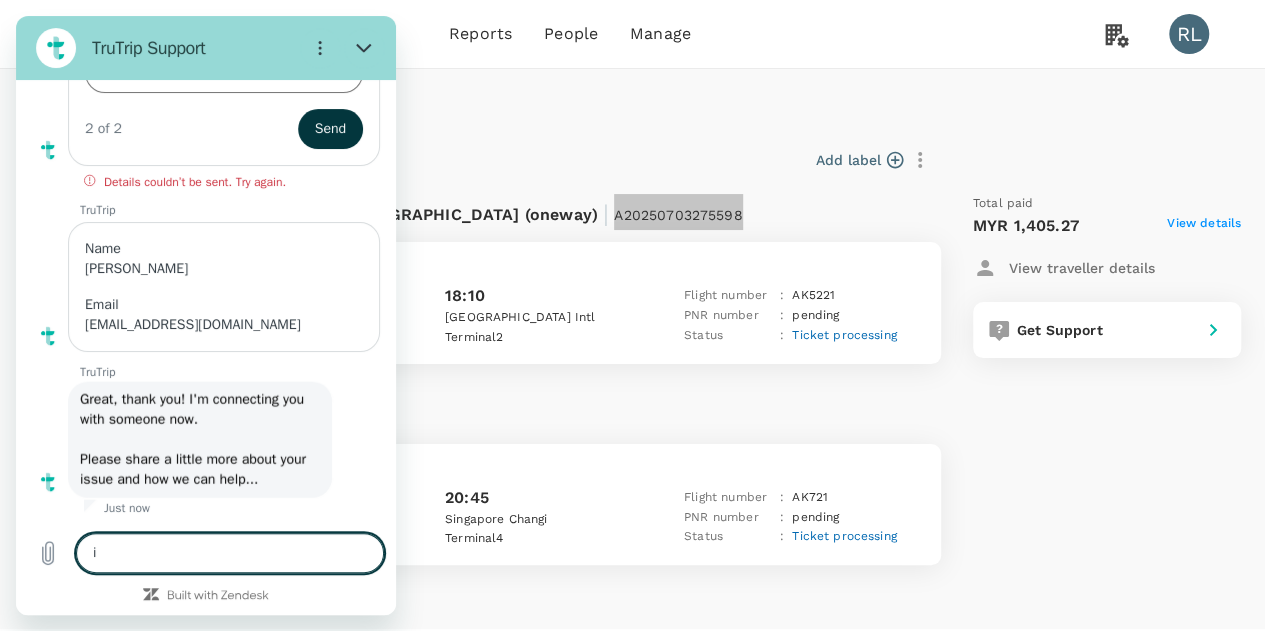 type on "is" 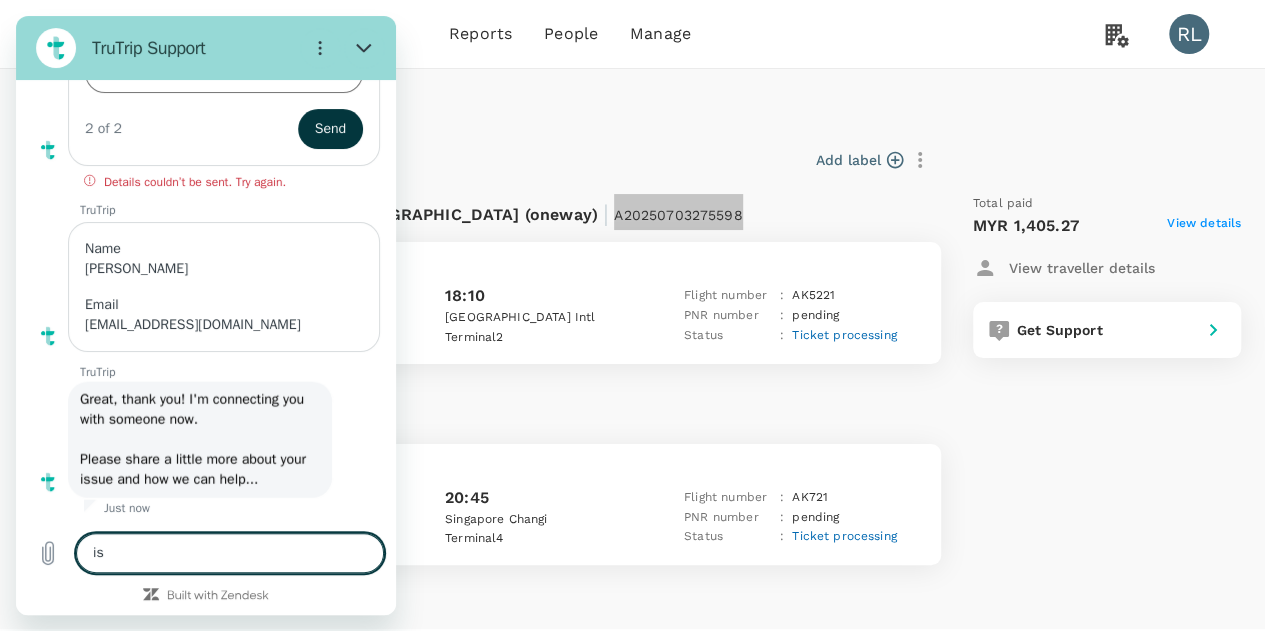 type on "x" 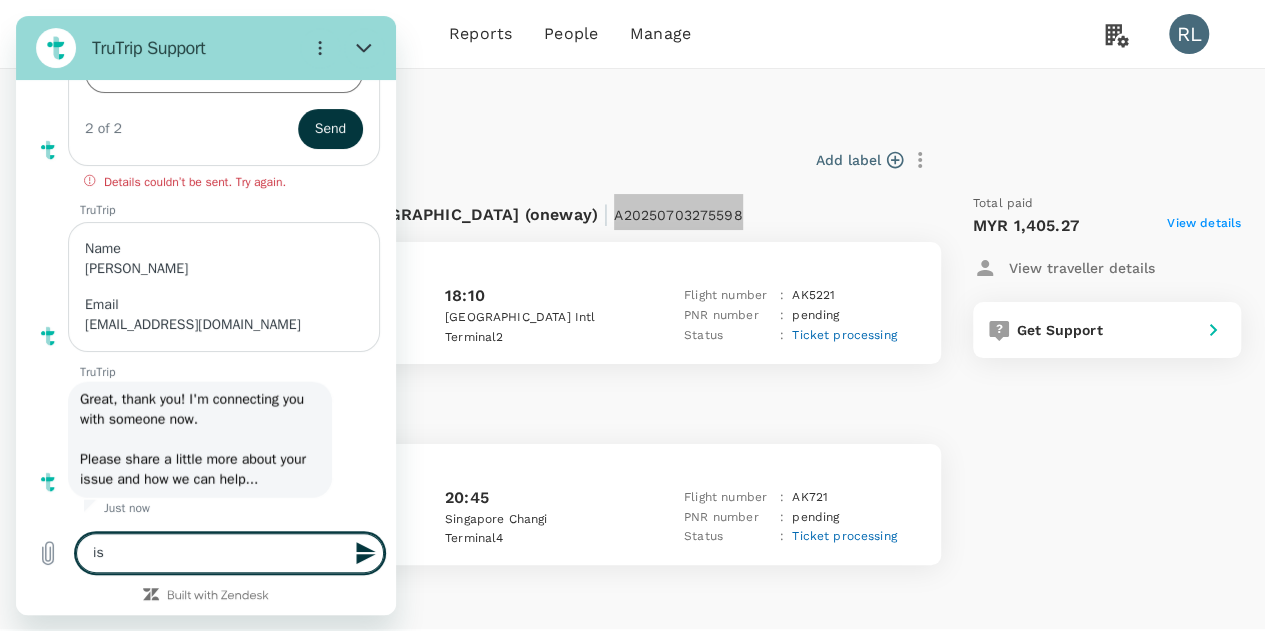type on "is" 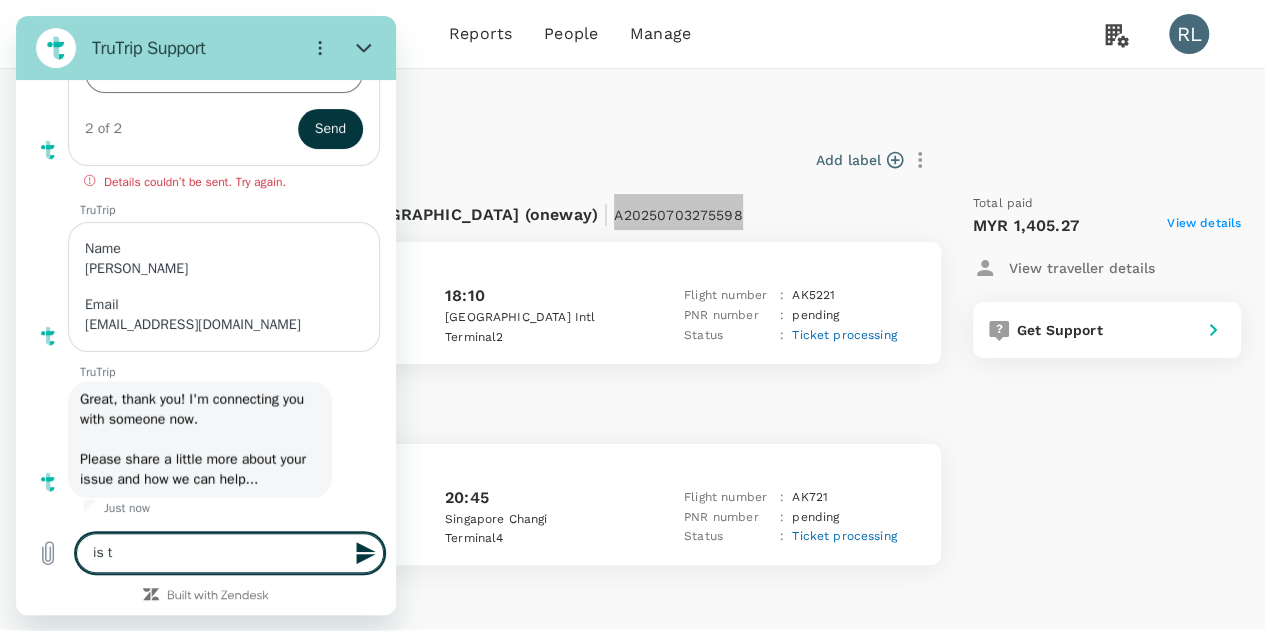 type on "x" 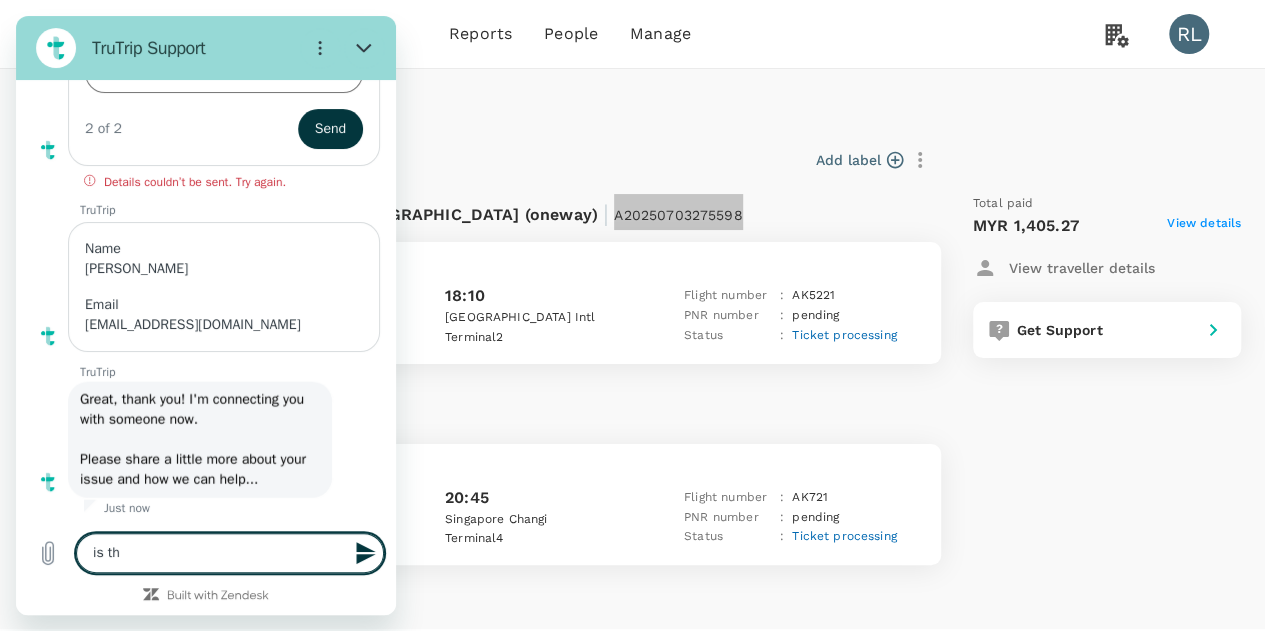 type on "is the" 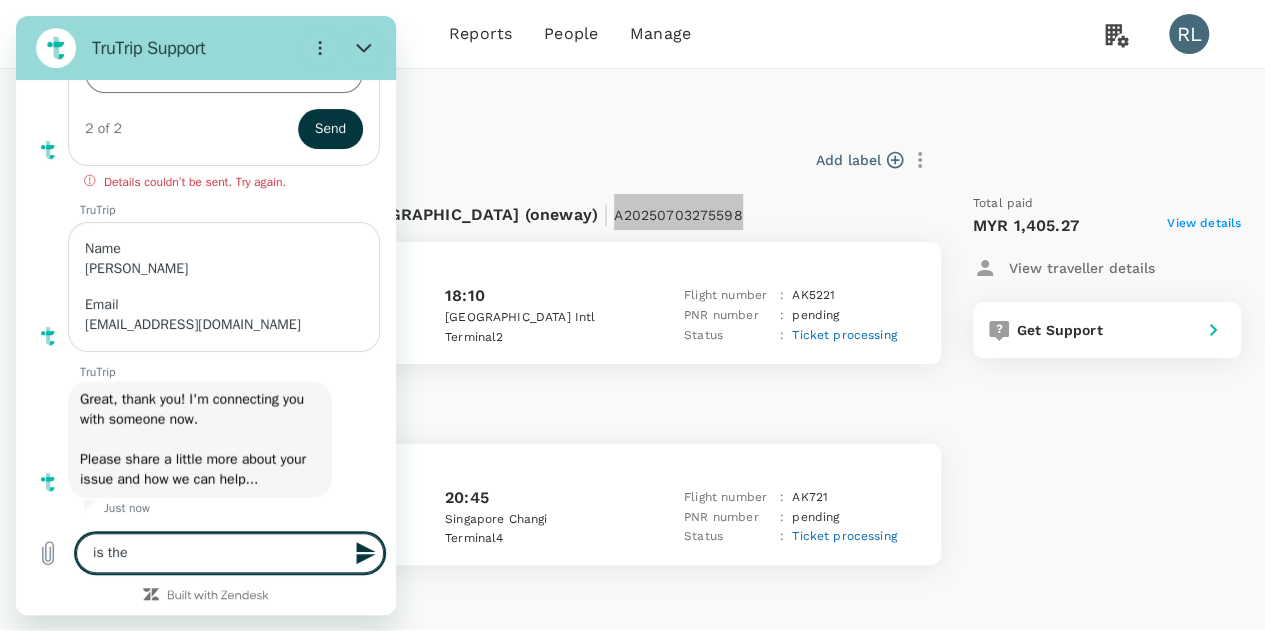 type on "x" 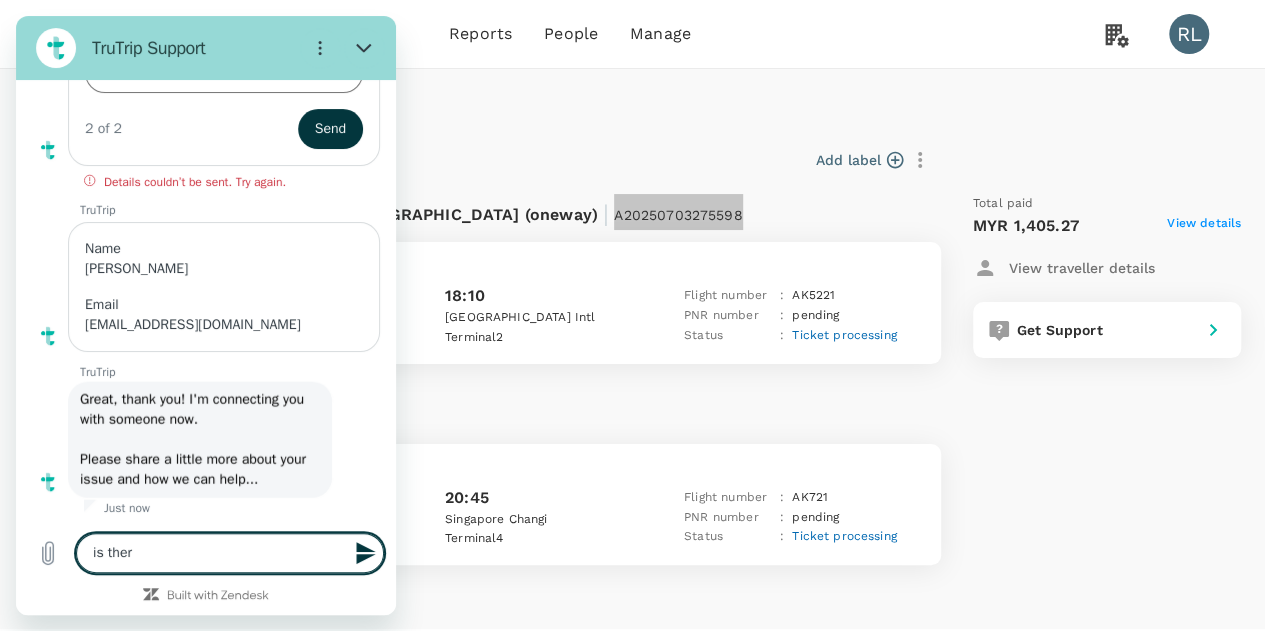 type on "is there" 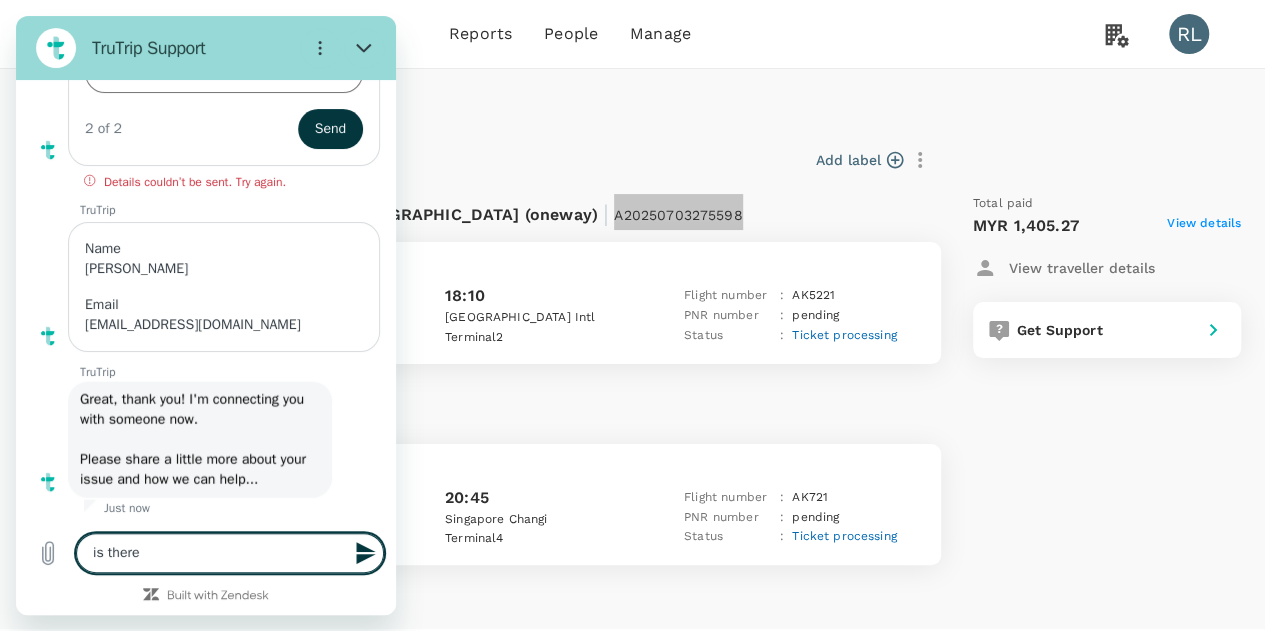 type on "is there" 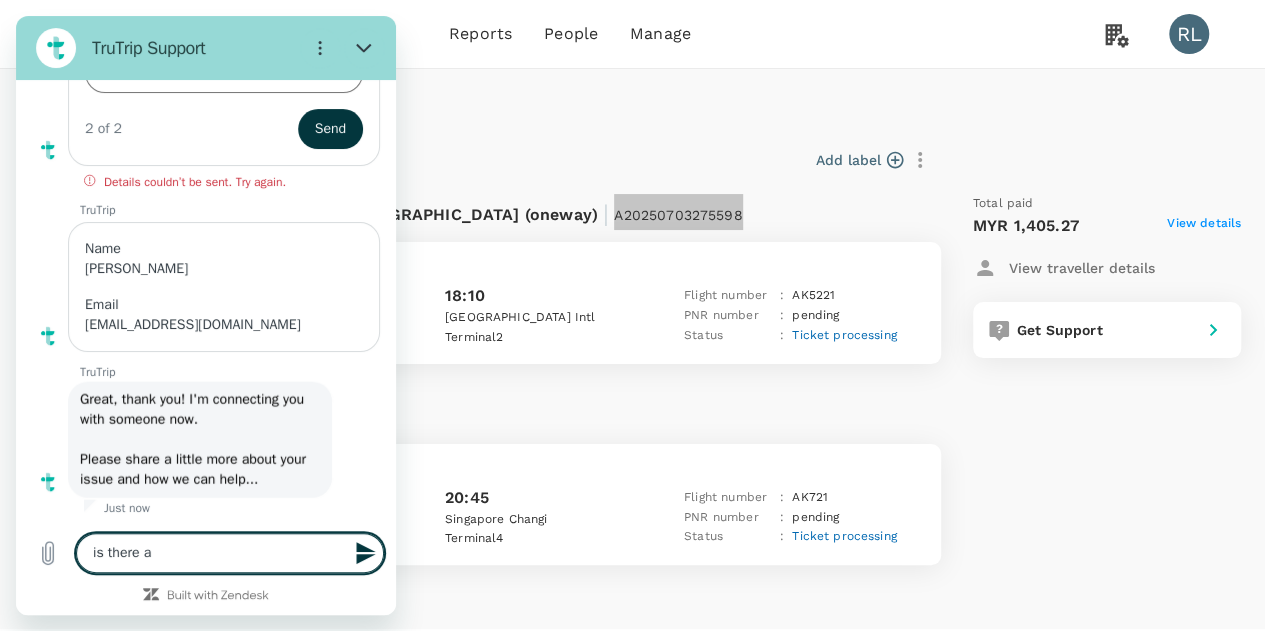 type on "is there an" 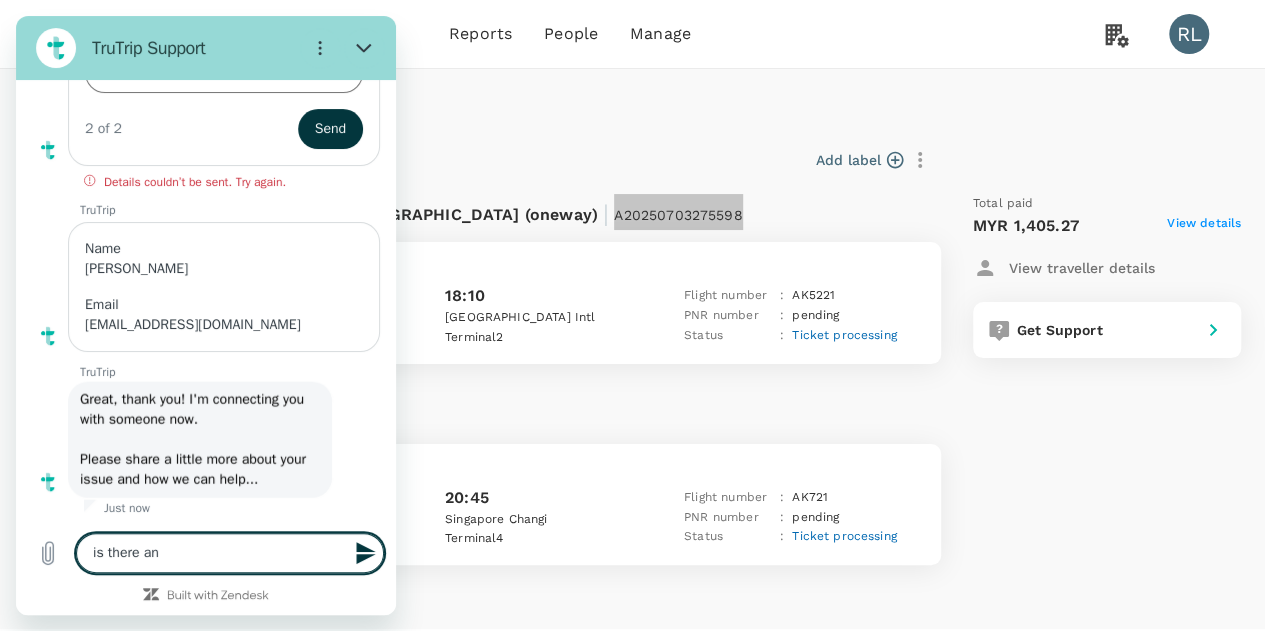 type on "is there any" 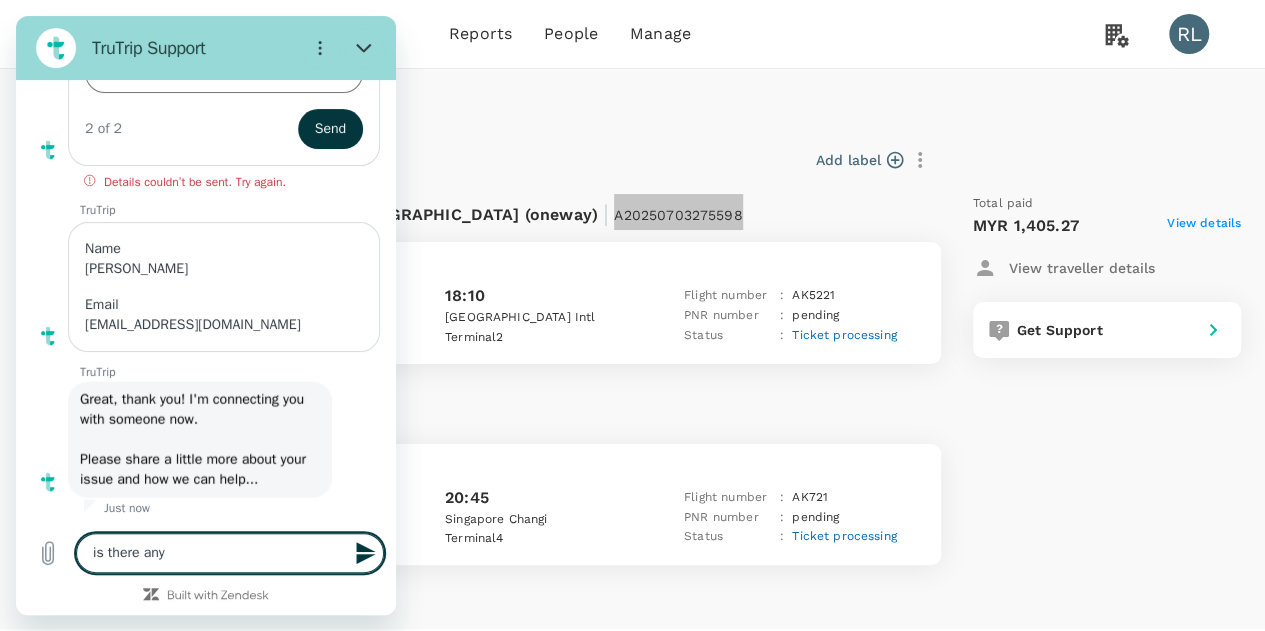 type on "is there any" 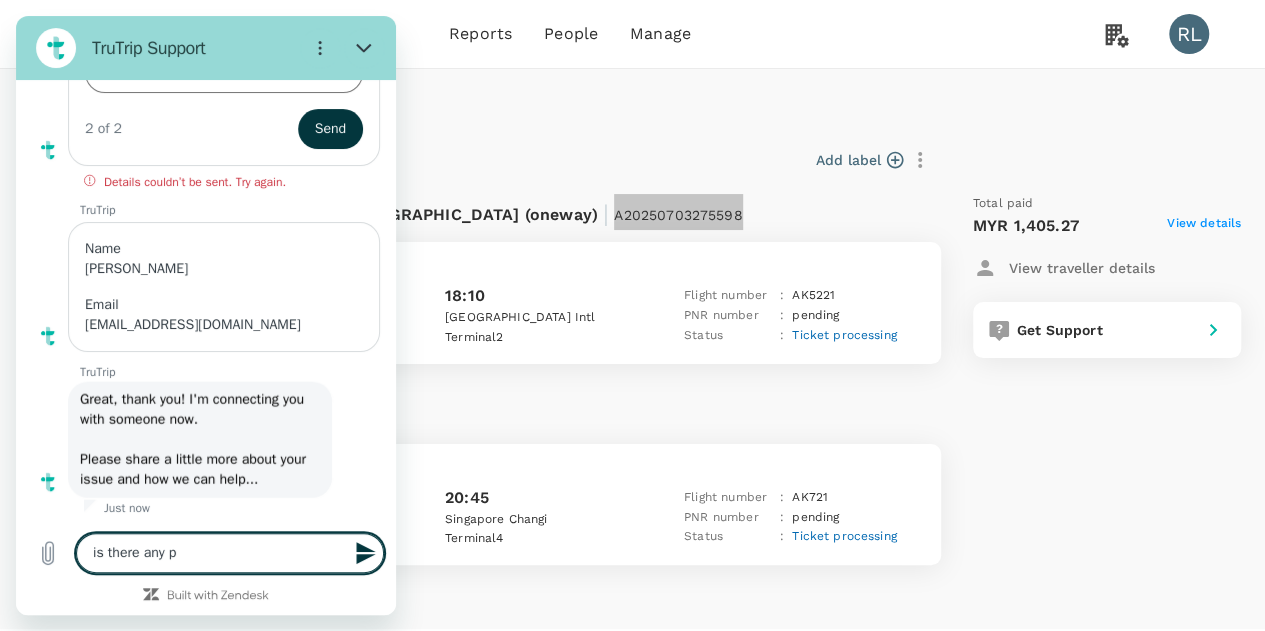 type on "is there any pr" 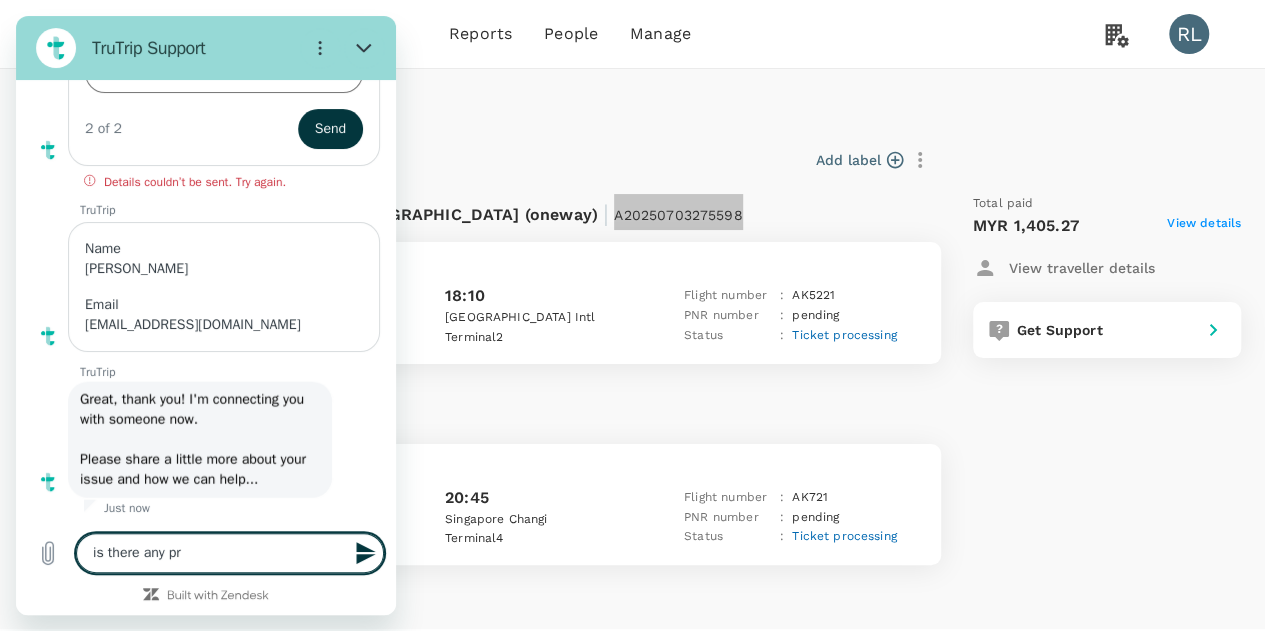 type on "is there any pro" 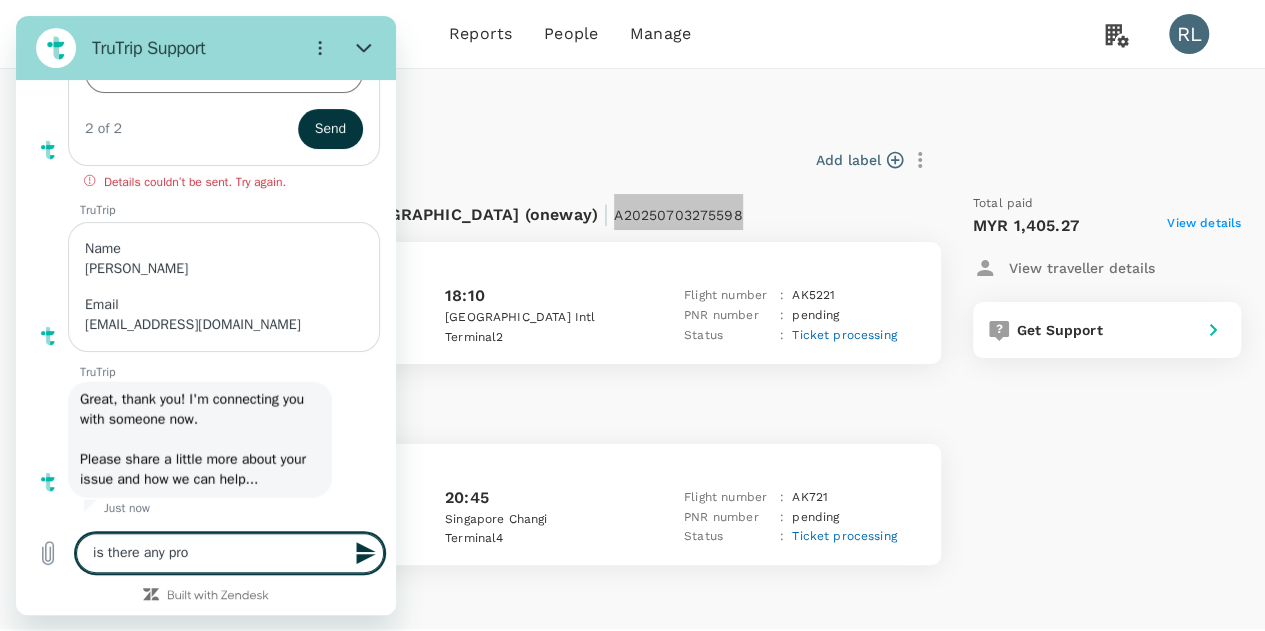 type on "is there any prob" 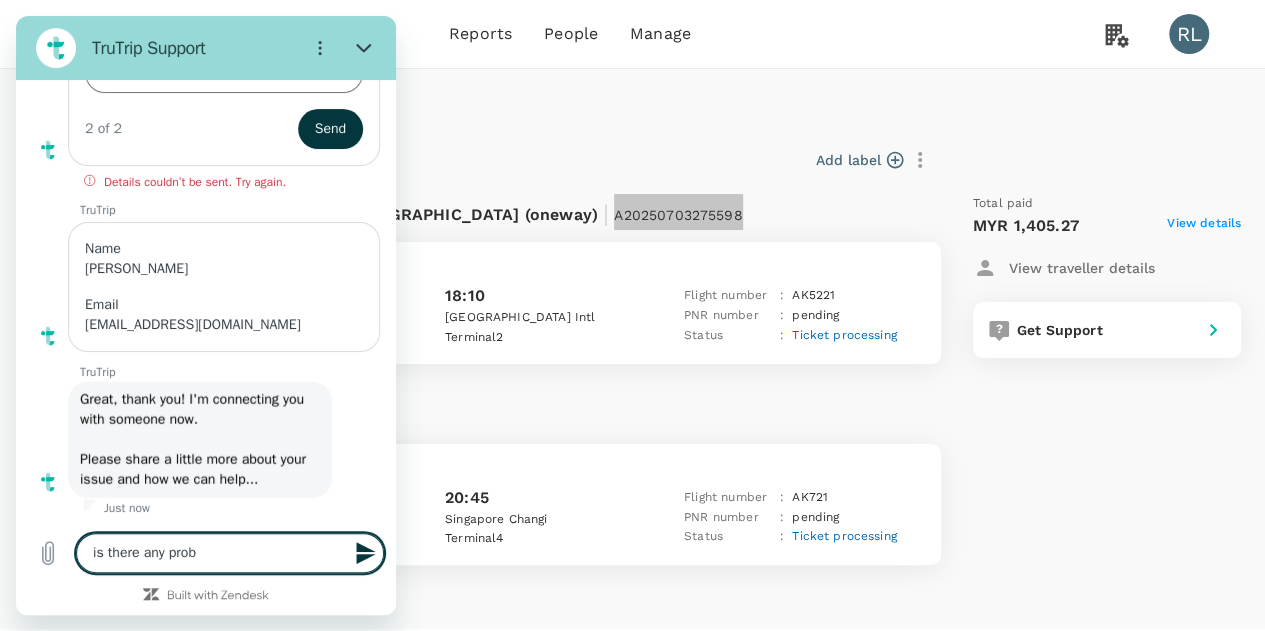type on "is there any probl" 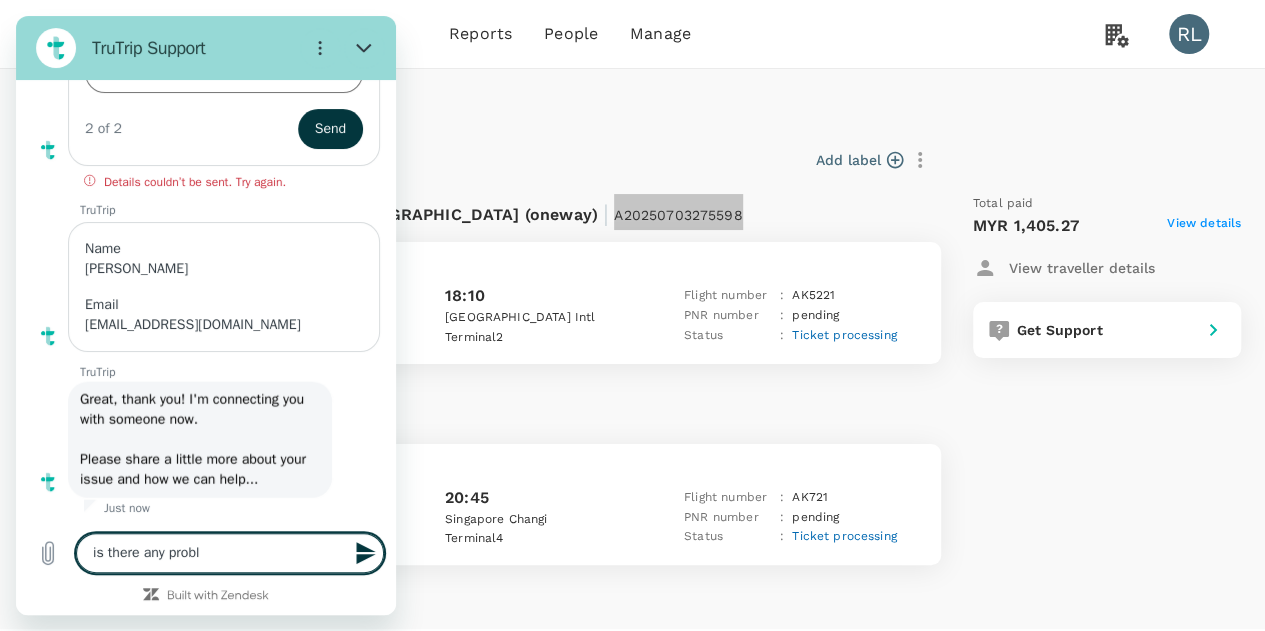 type on "is there any proble" 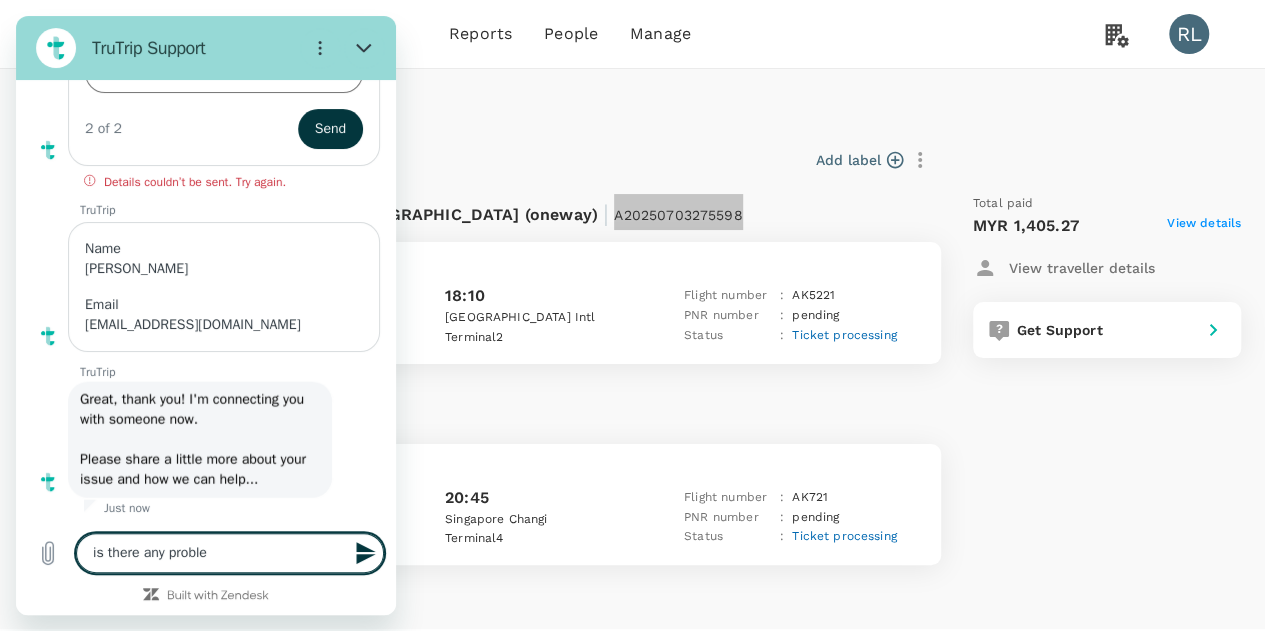 type on "x" 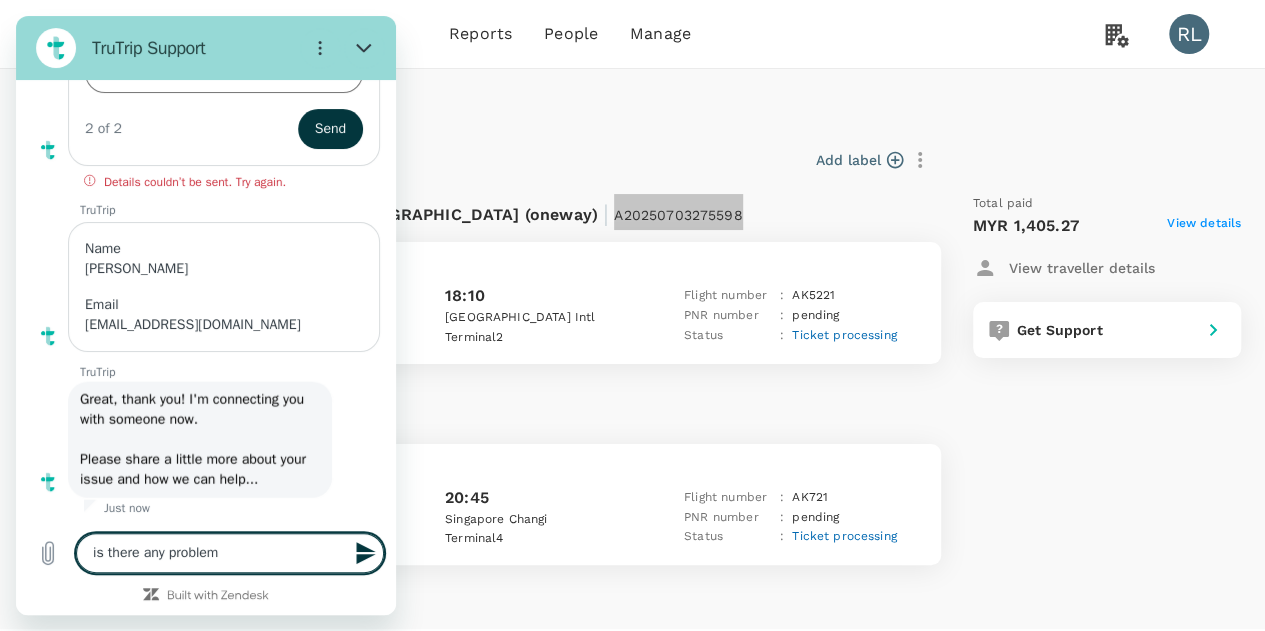 type on "is there any problem" 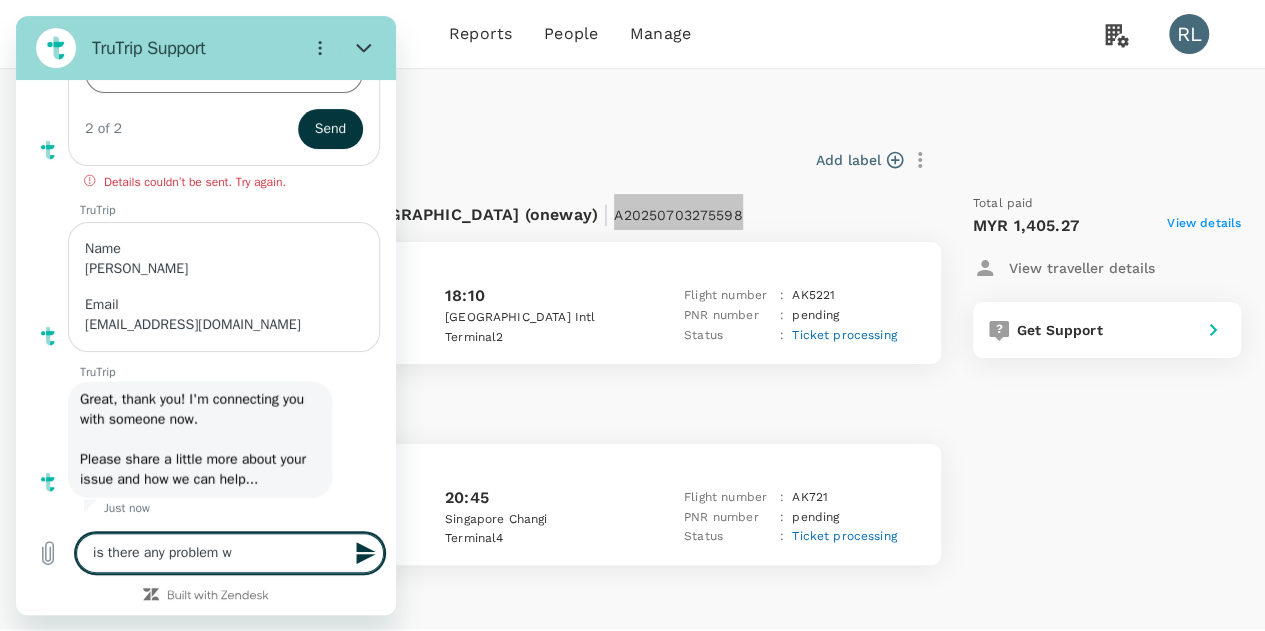 type on "is there any problem wi" 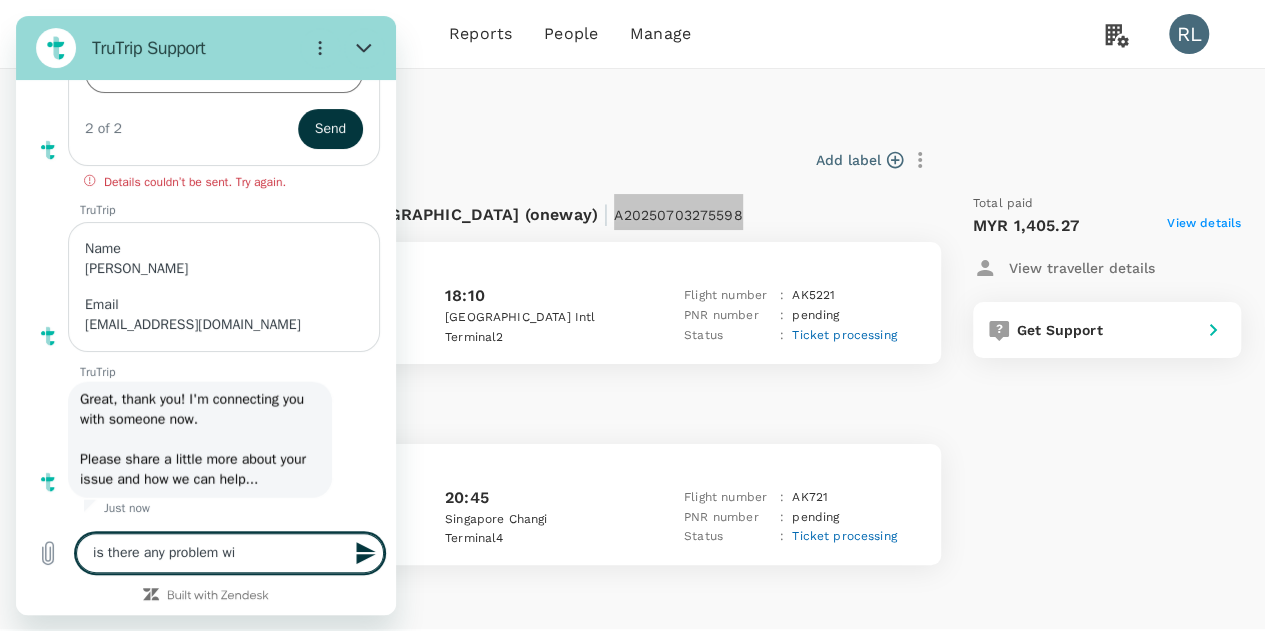 type on "is there any problem wit" 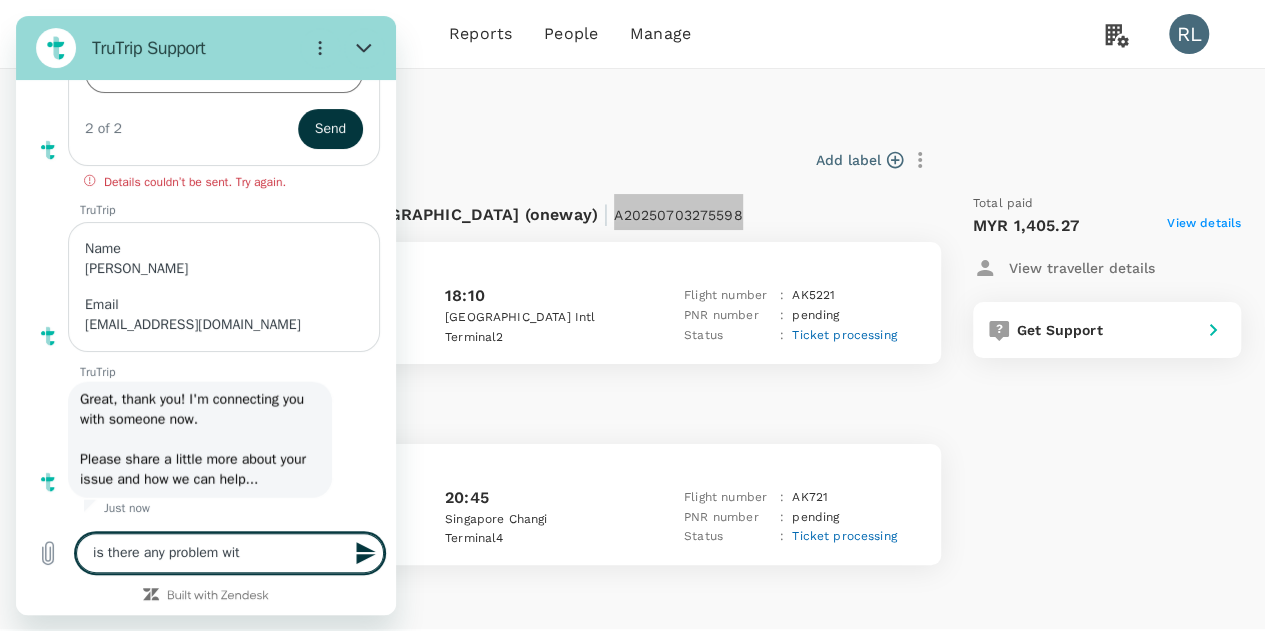 type on "is there any problem with" 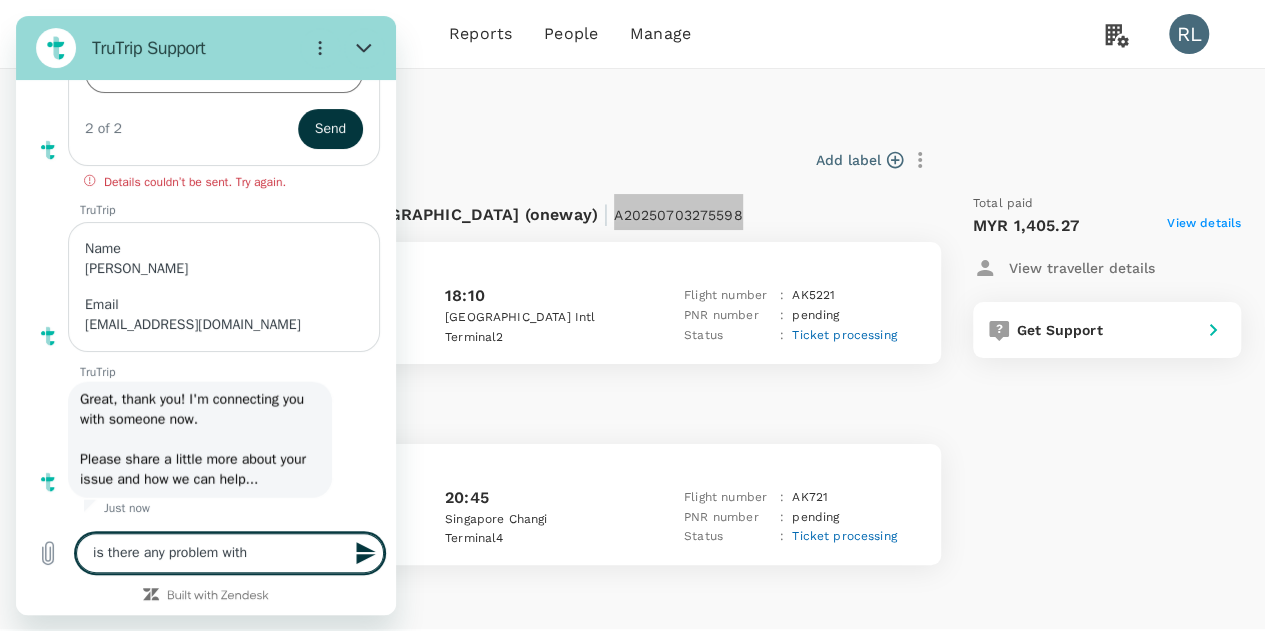 type on "is there any problem with" 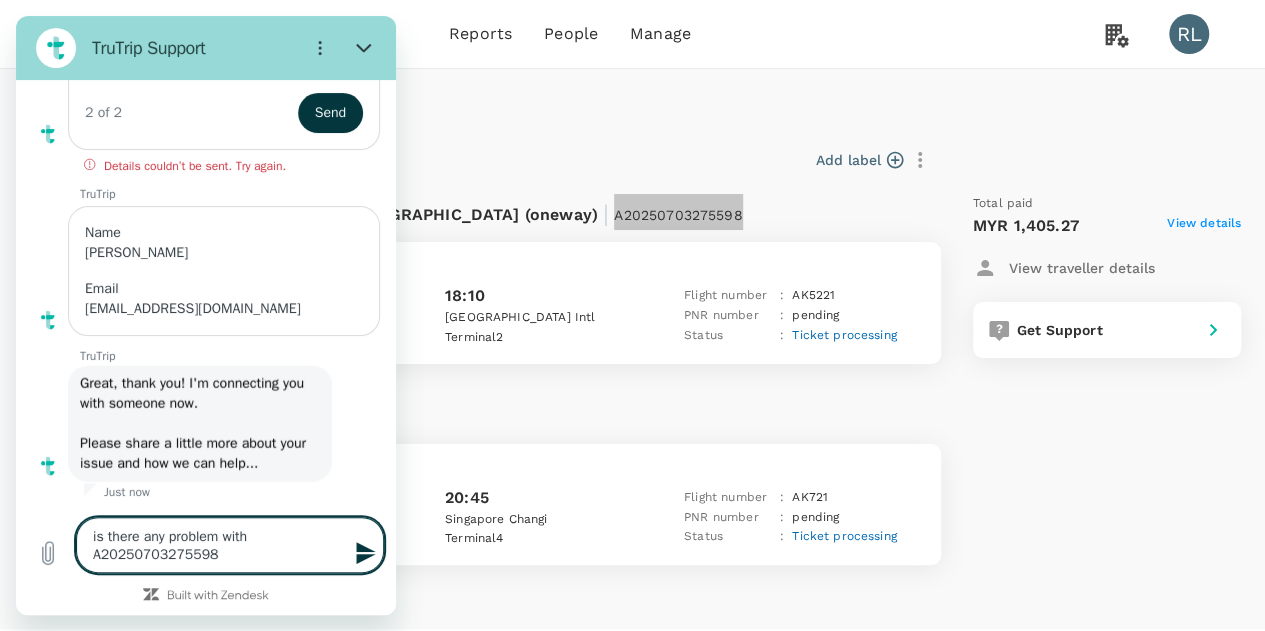 type on "is there any problem with A20250703275598." 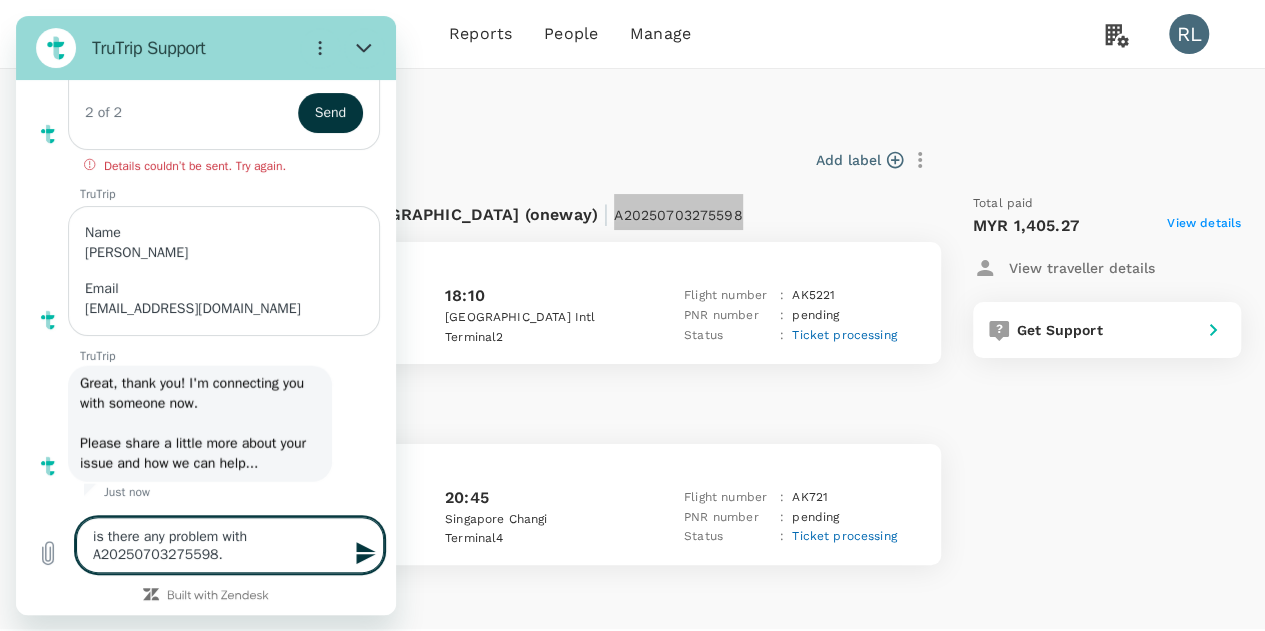 type on "is there any problem with A20250703275598." 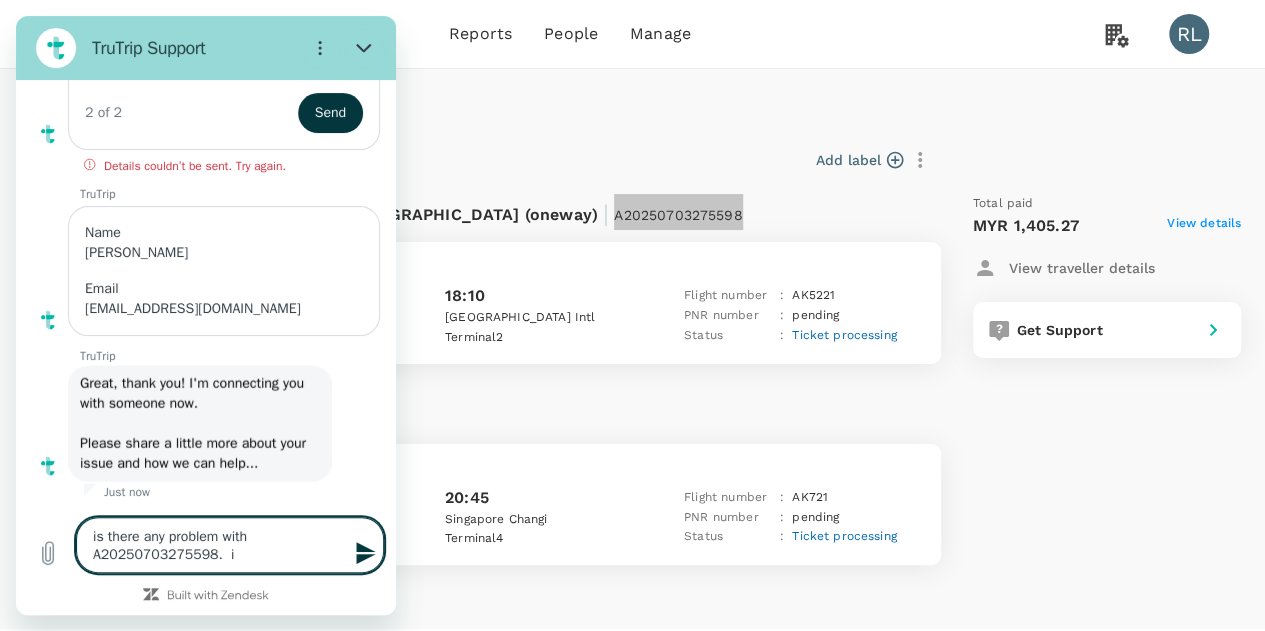 type on "is there any problem with A20250703275598.  it" 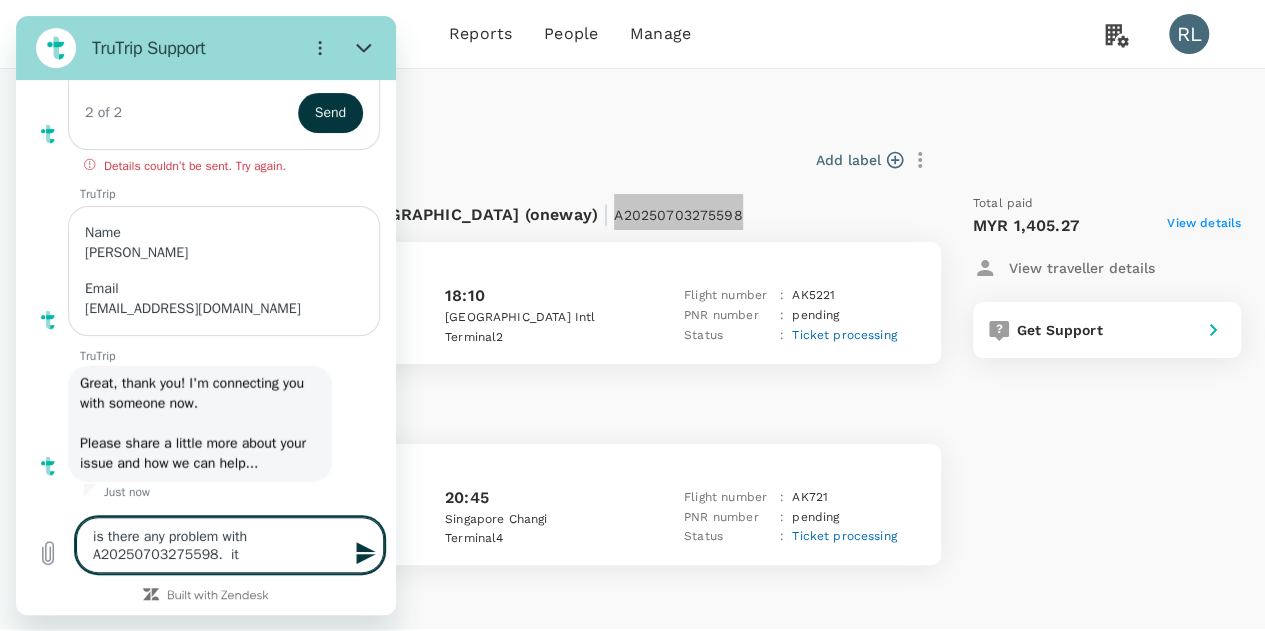 type on "is there any problem with A20250703275598.  it" 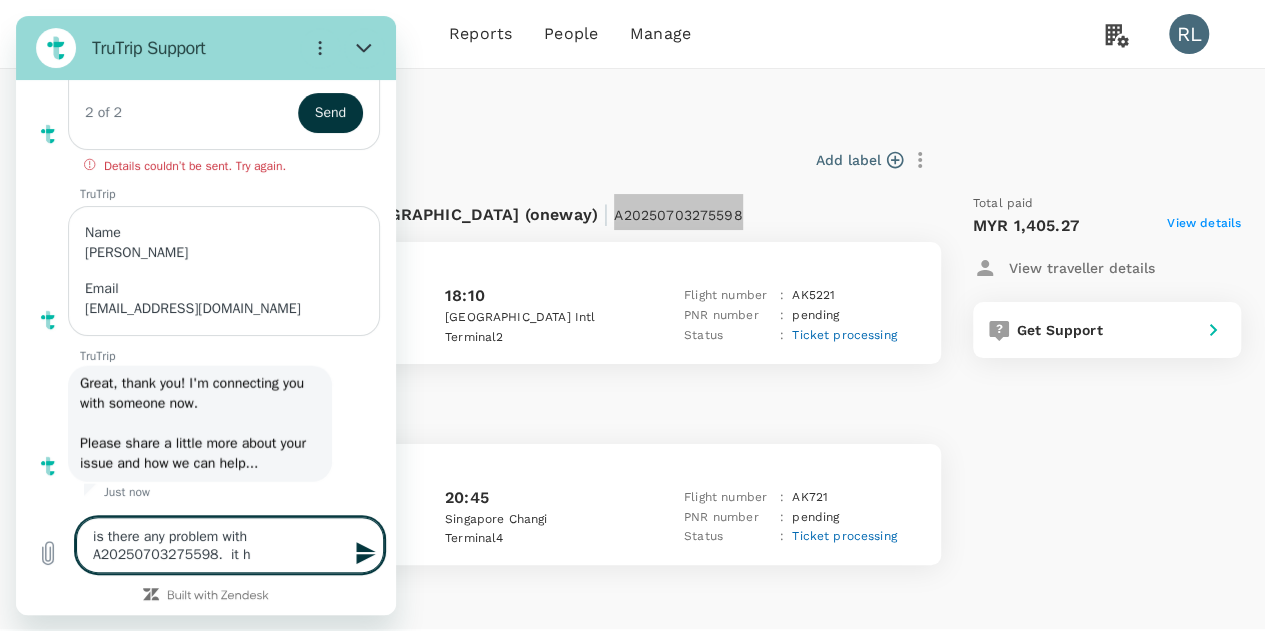 type on "is there any problem with A20250703275598.  it ha" 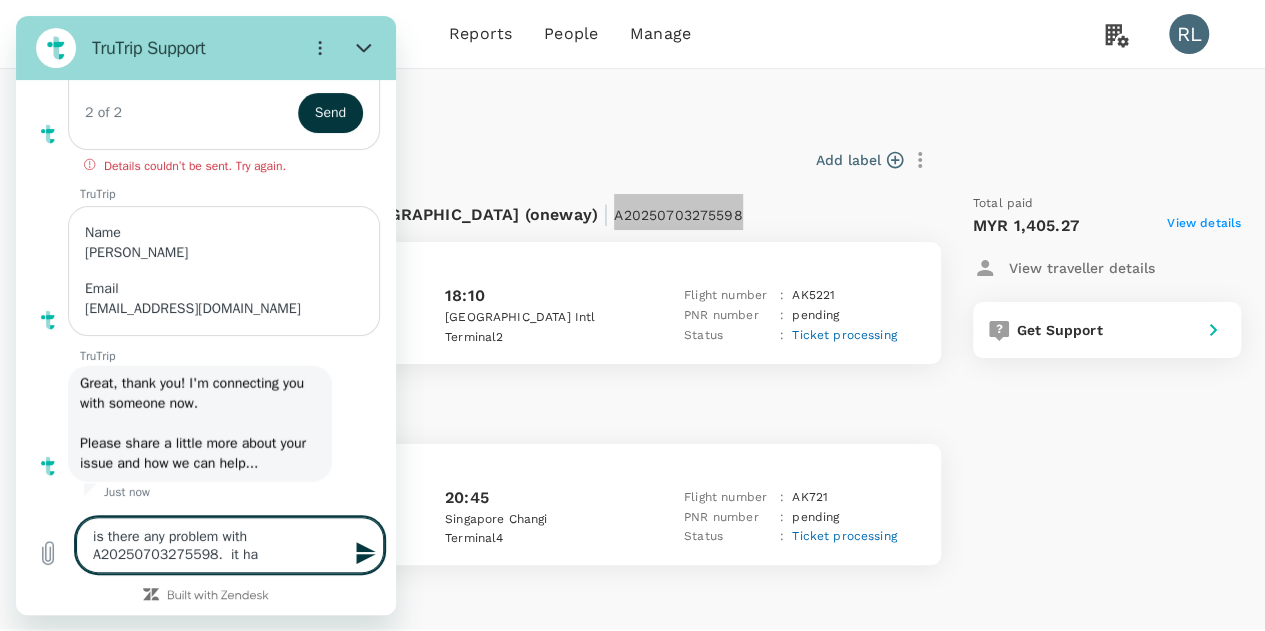 type on "x" 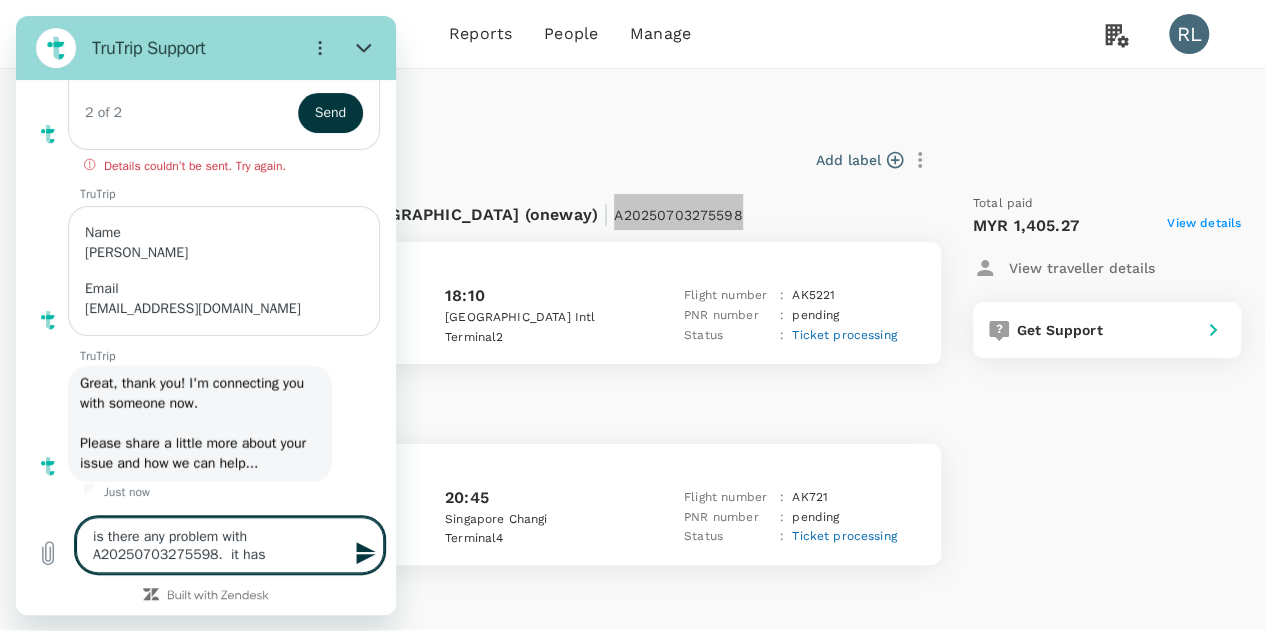 type on "is there any problem with A20250703275598.  it has" 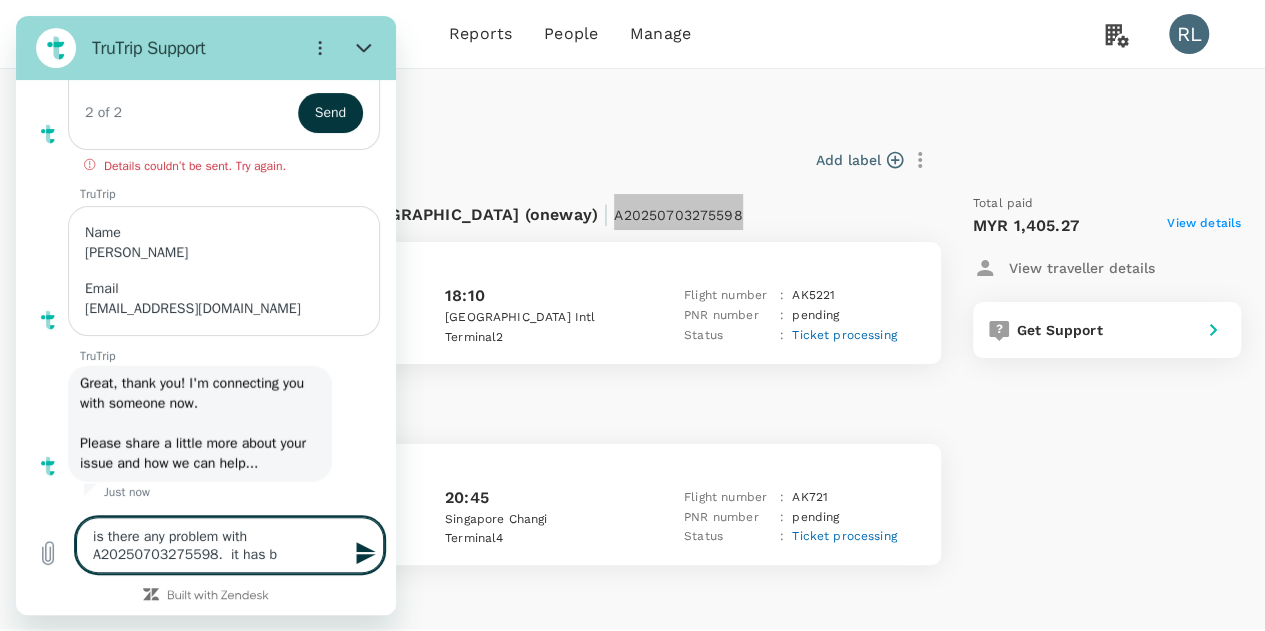 type on "is there any problem with A20250703275598.  it has be" 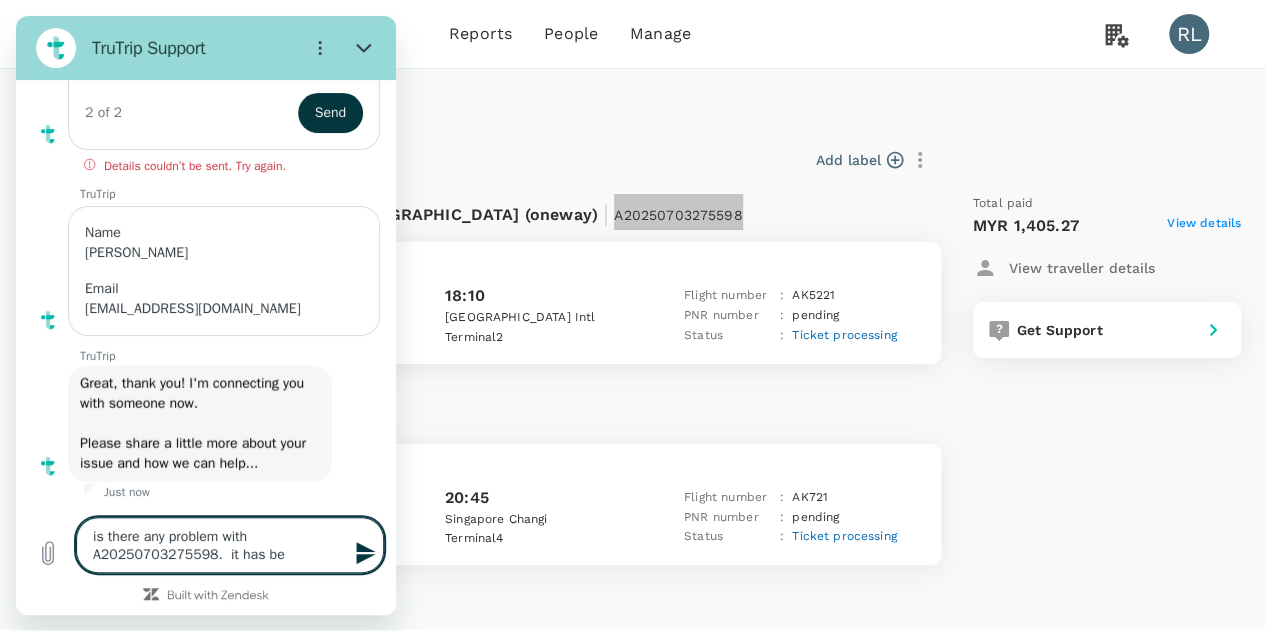 type on "is there any problem with A20250703275598.  it has bee" 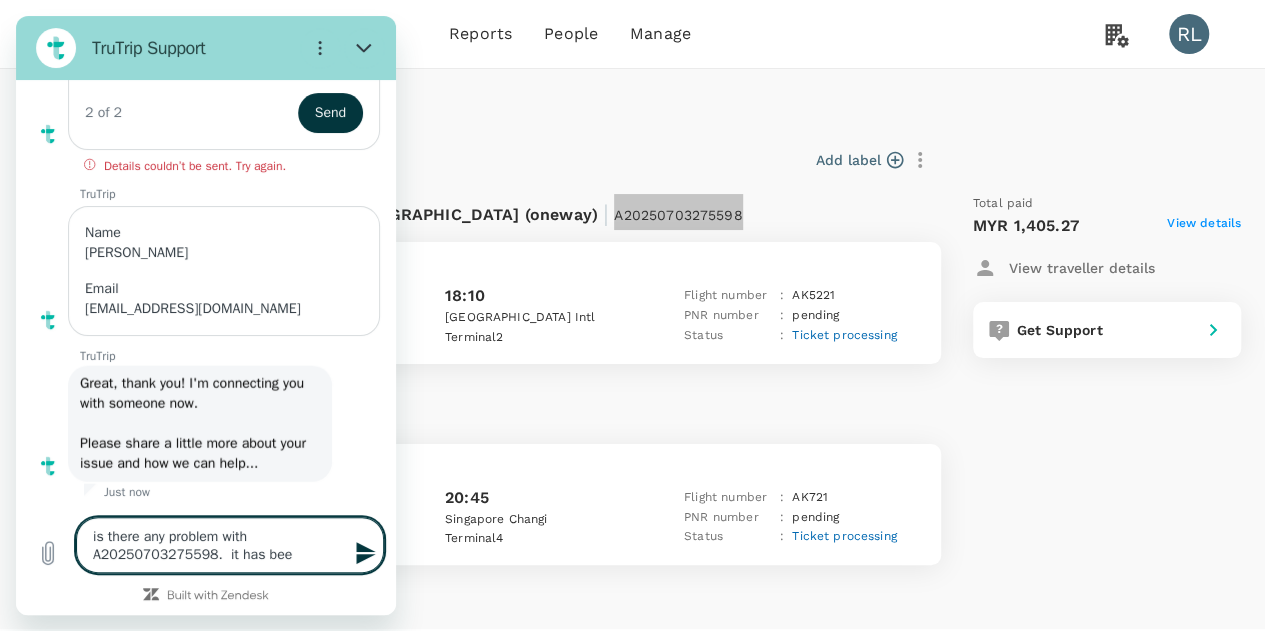 type on "is there any problem with A20250703275598.  it has been" 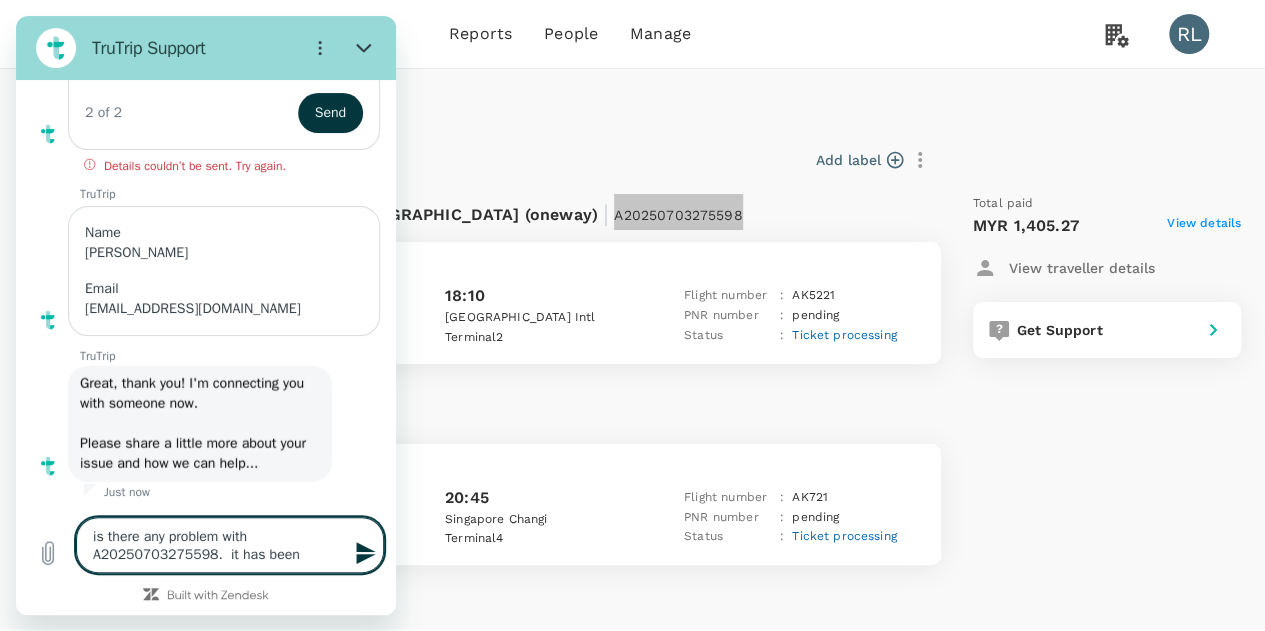 type on "is there any problem with A20250703275598.  it has been" 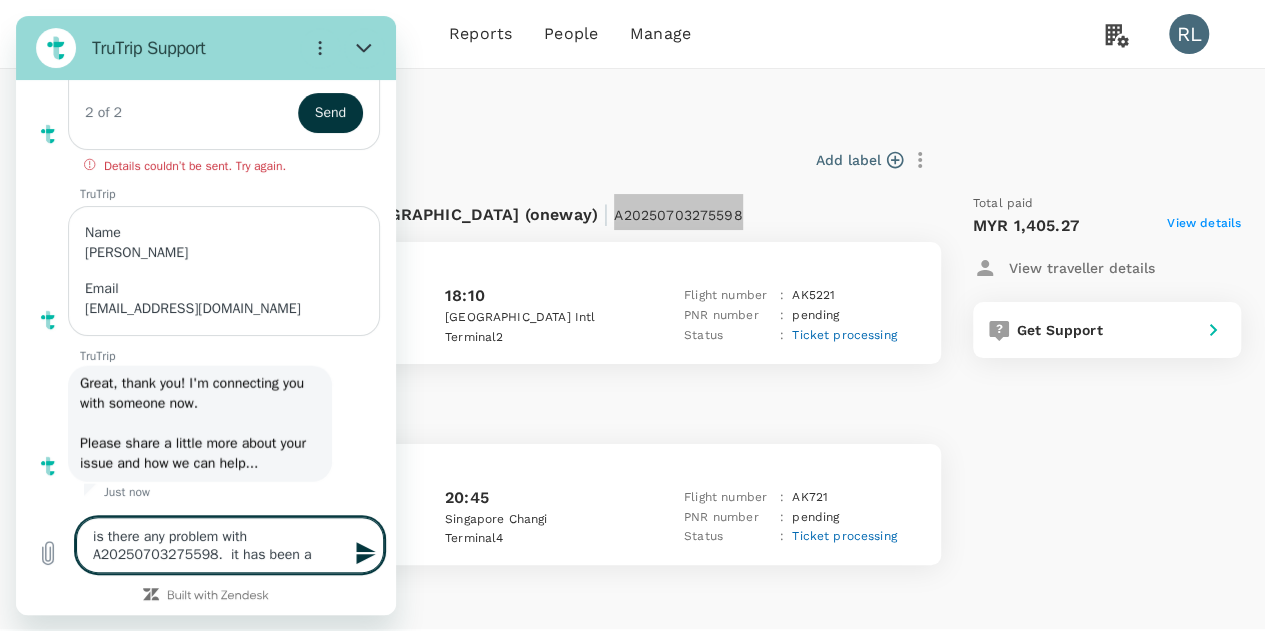 type on "x" 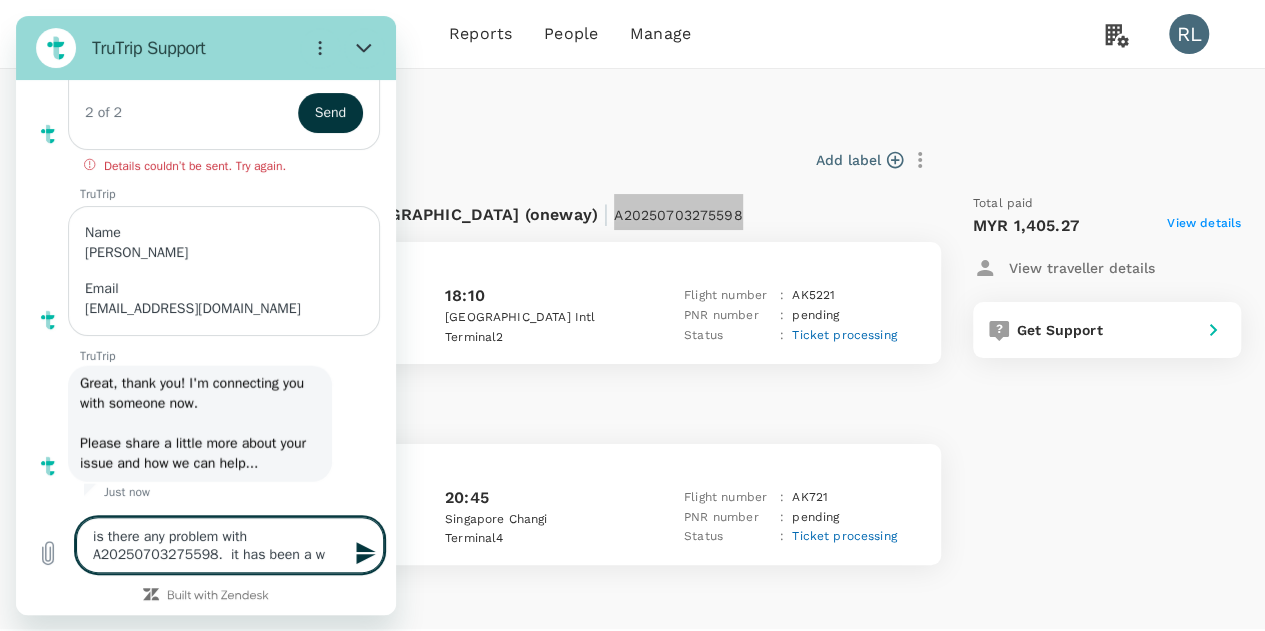 type on "is there any problem with A20250703275598.  it has been a wh" 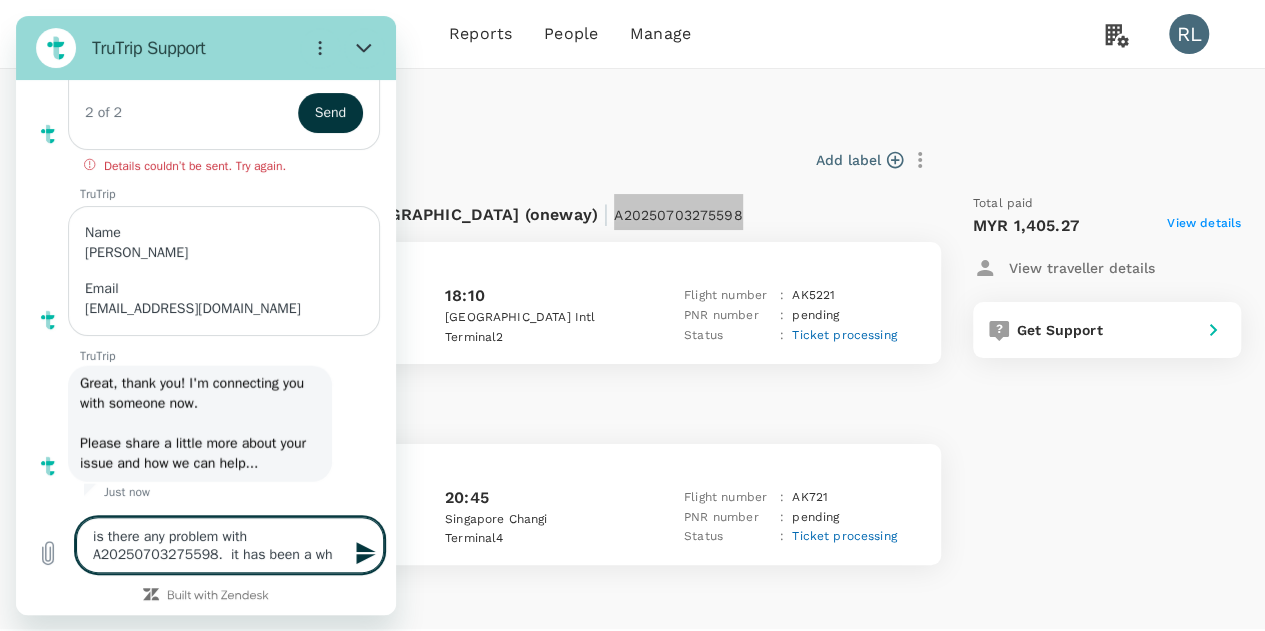 type on "is there any problem with A20250703275598.  it has been a whi" 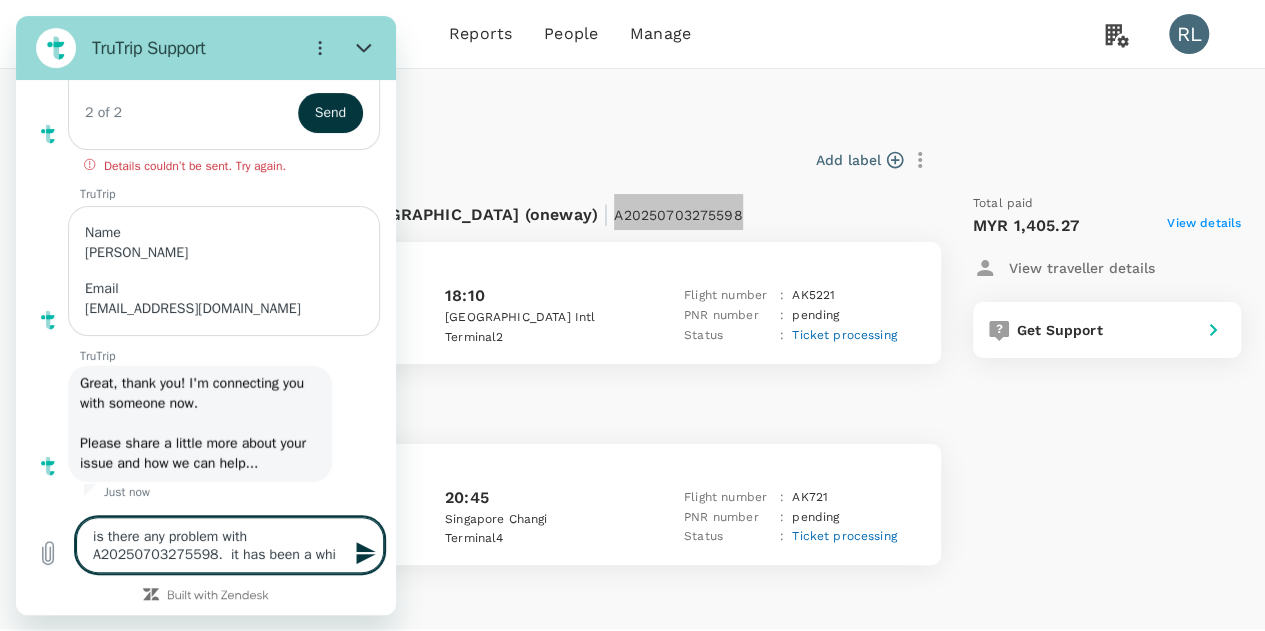 type on "is there any problem with A20250703275598.  it has been a whil" 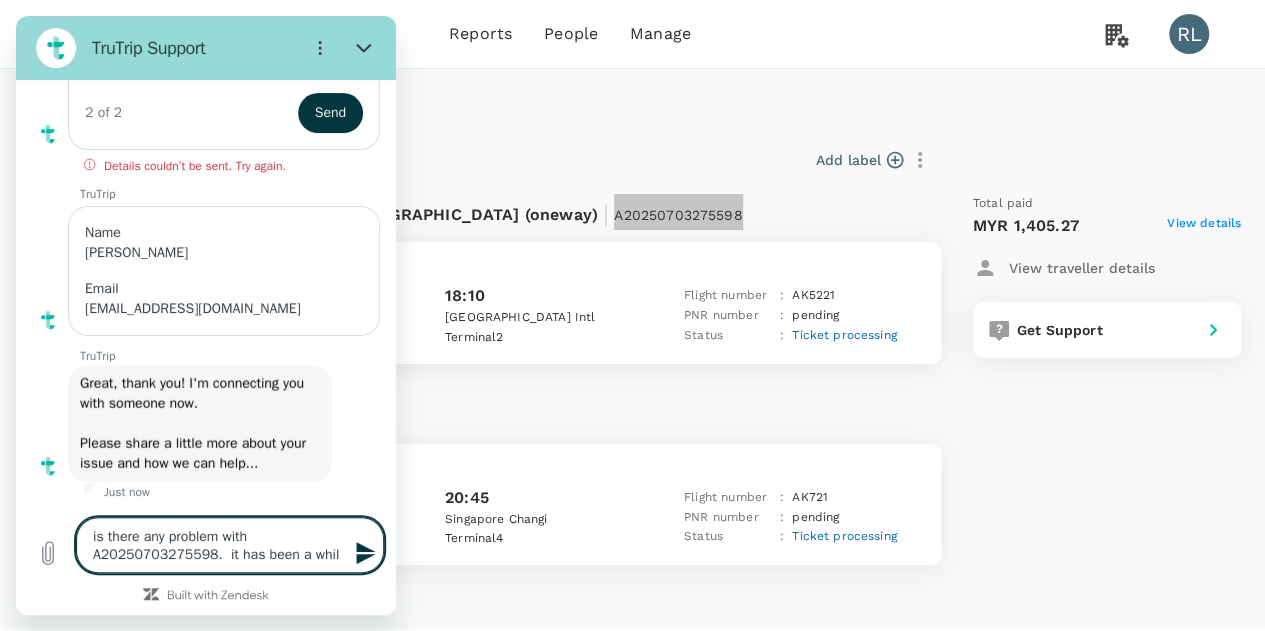 type on "is there any problem with A20250703275598.  it has been a while" 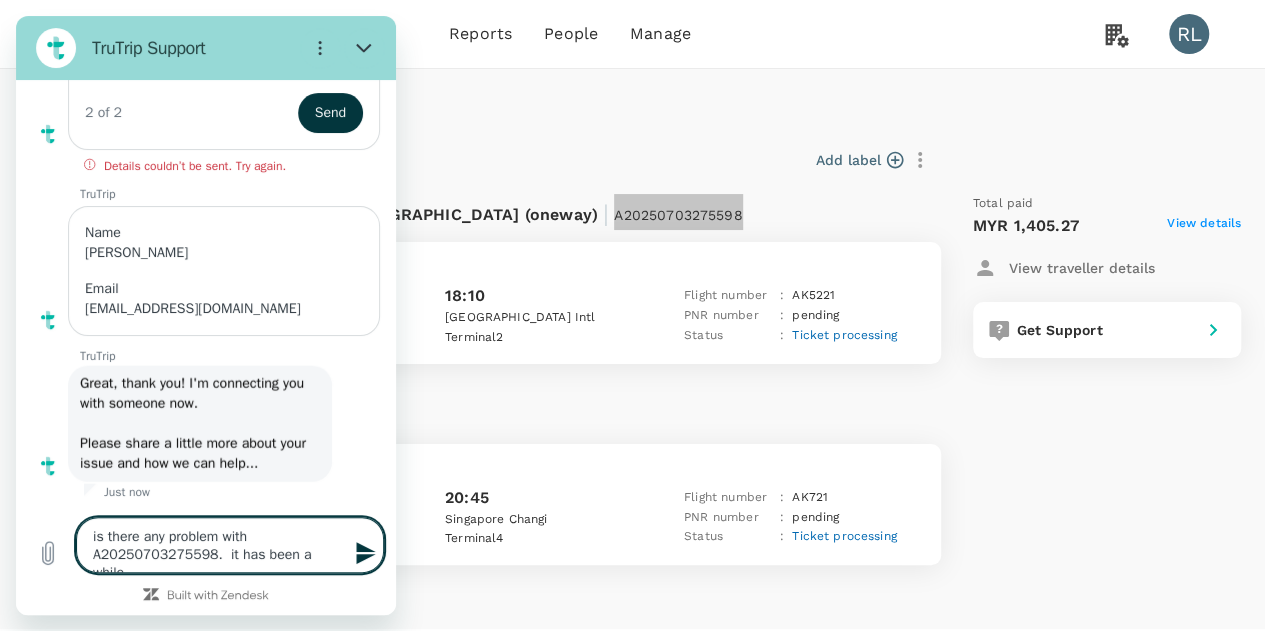 type on "is there any problem with A20250703275598.  it has been a while" 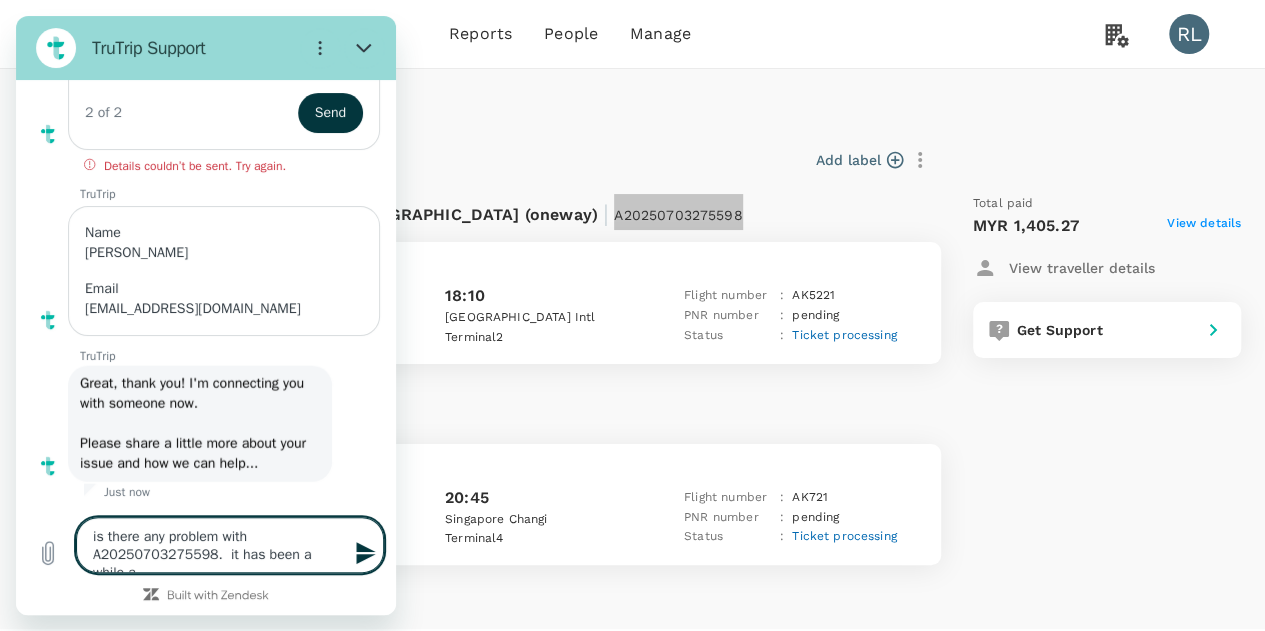 type on "x" 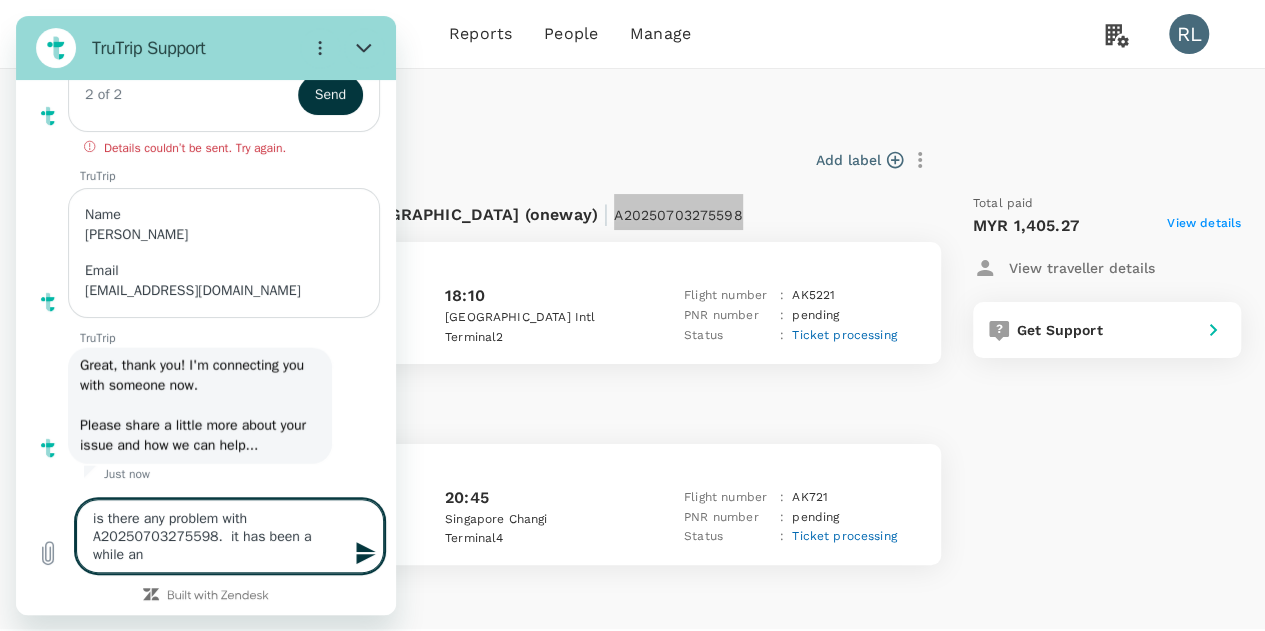 type on "is there any problem with A20250703275598.  it has been a while and" 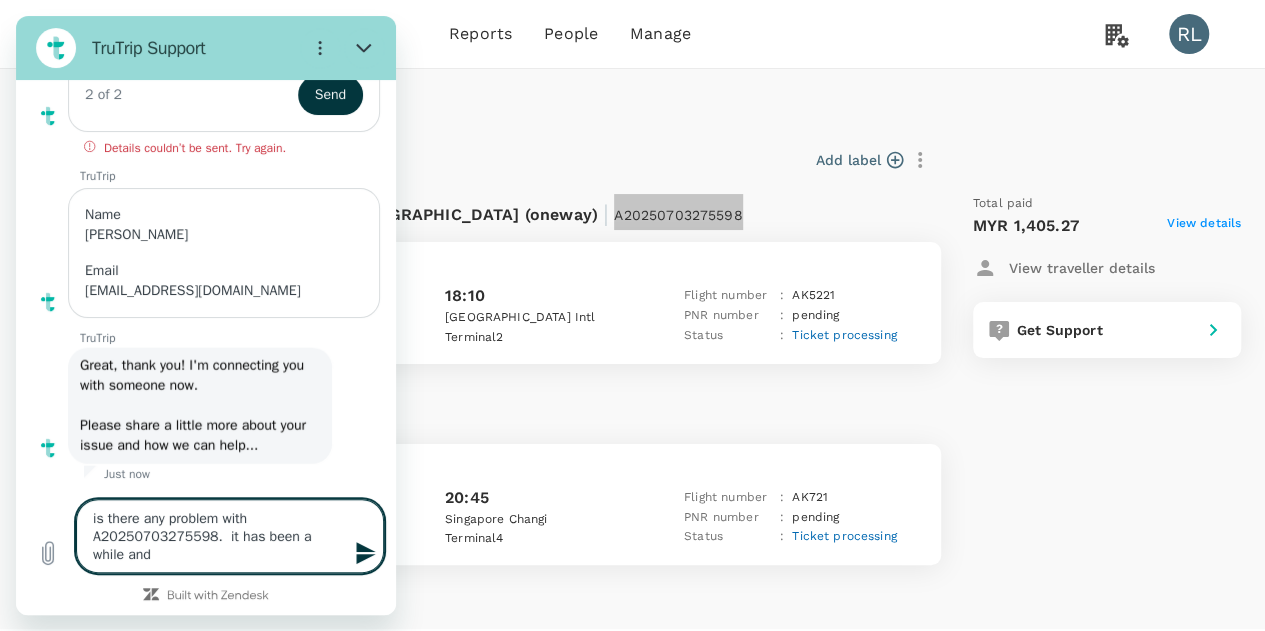 type on "is there any problem with A20250703275598.  it has been a while and" 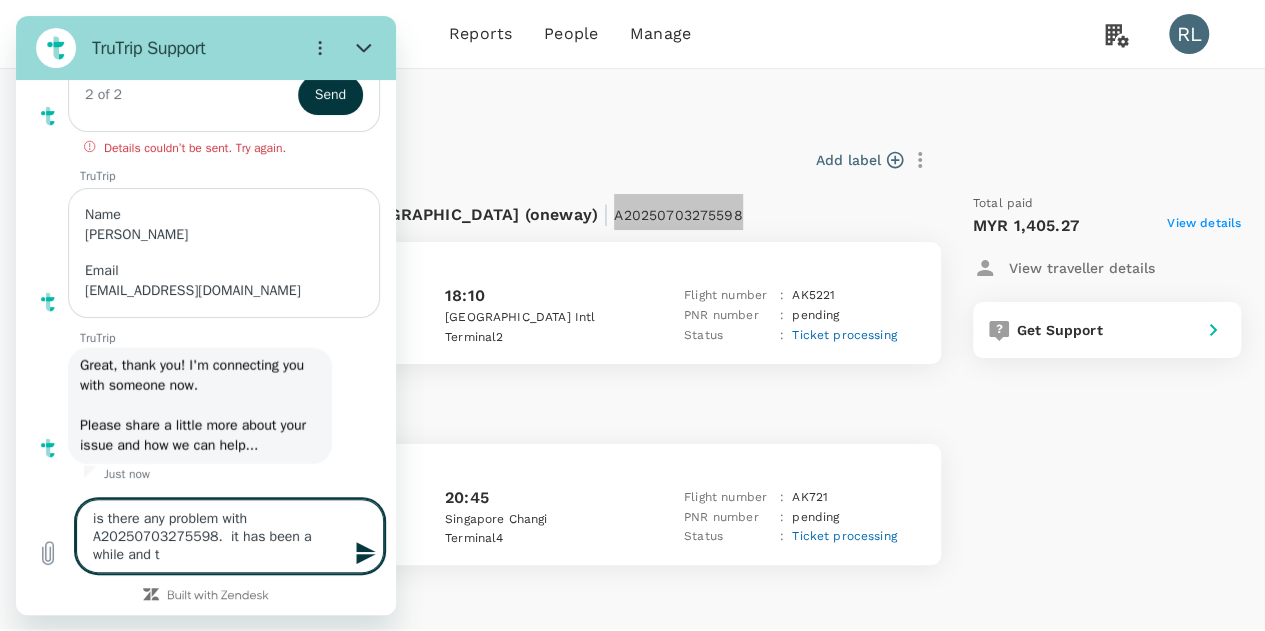 type on "is there any problem with A20250703275598.  it has been a while and ti" 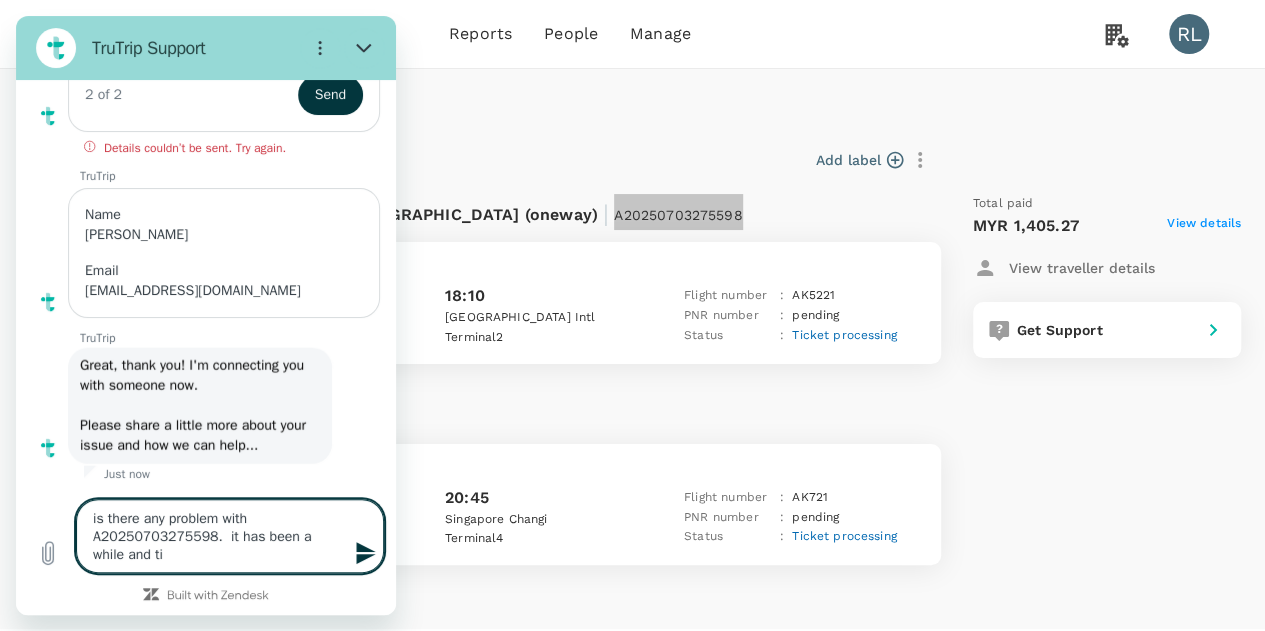 type on "is there any problem with A20250703275598.  it has been a while and tic" 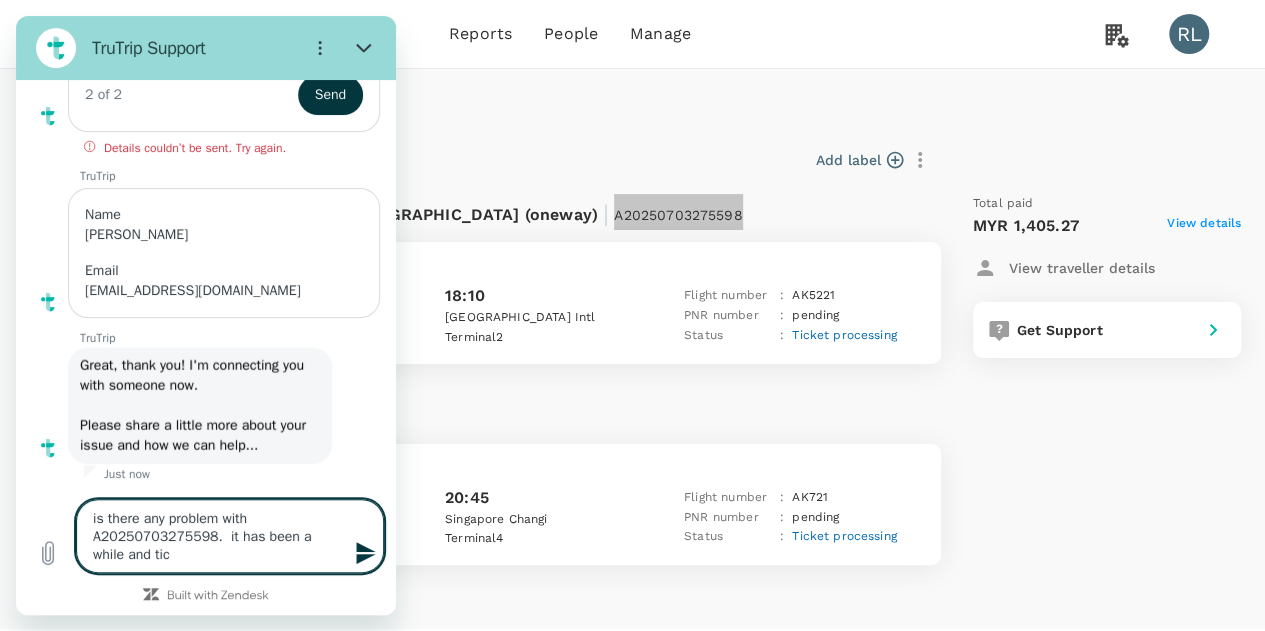 type on "is there any problem with A20250703275598.  it has been a while and tick" 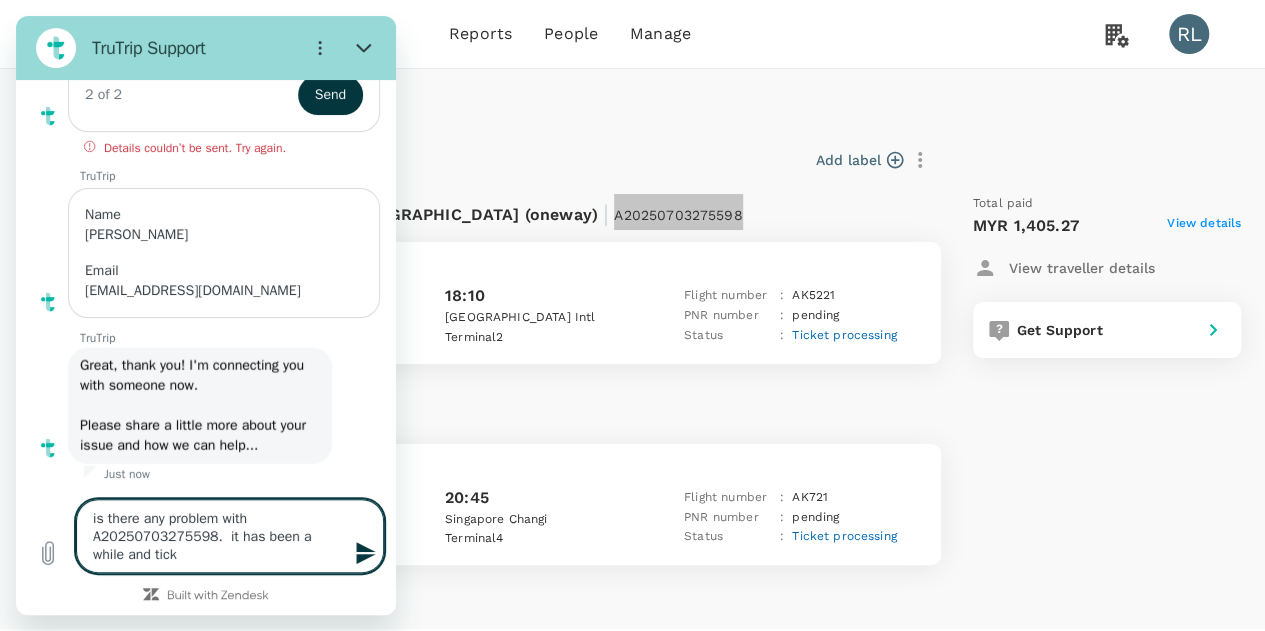 type on "is there any problem with A20250703275598.  it has been a while and ticke" 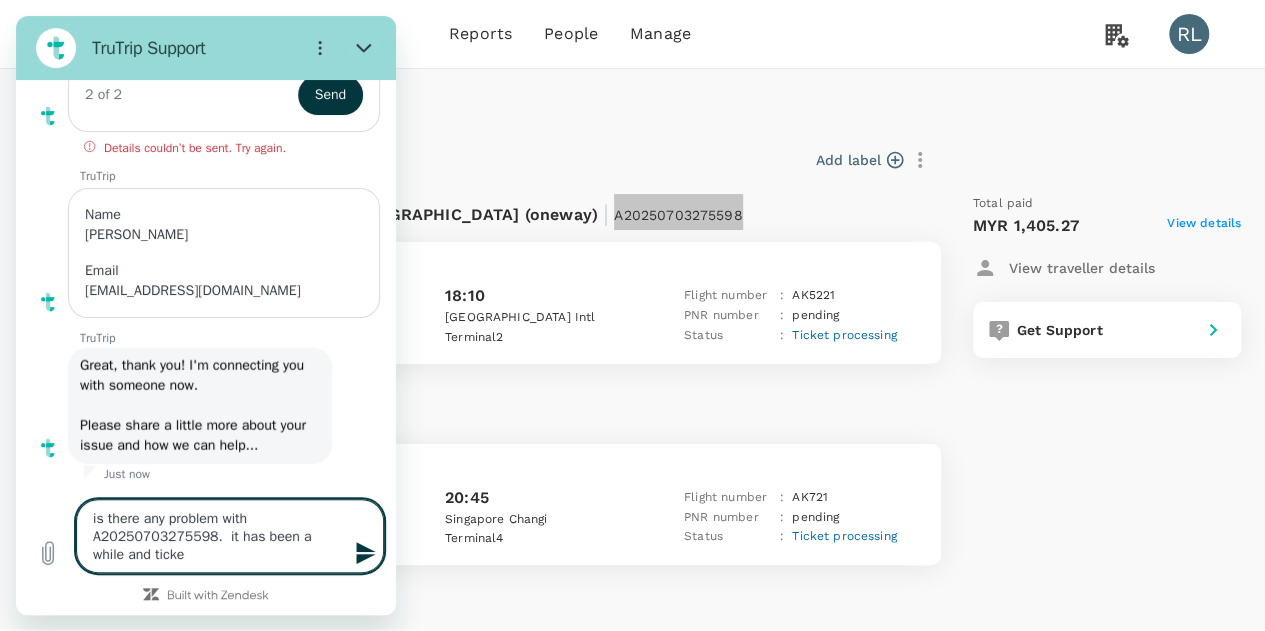 type on "is there any problem with A20250703275598.  it has been a while and ticket" 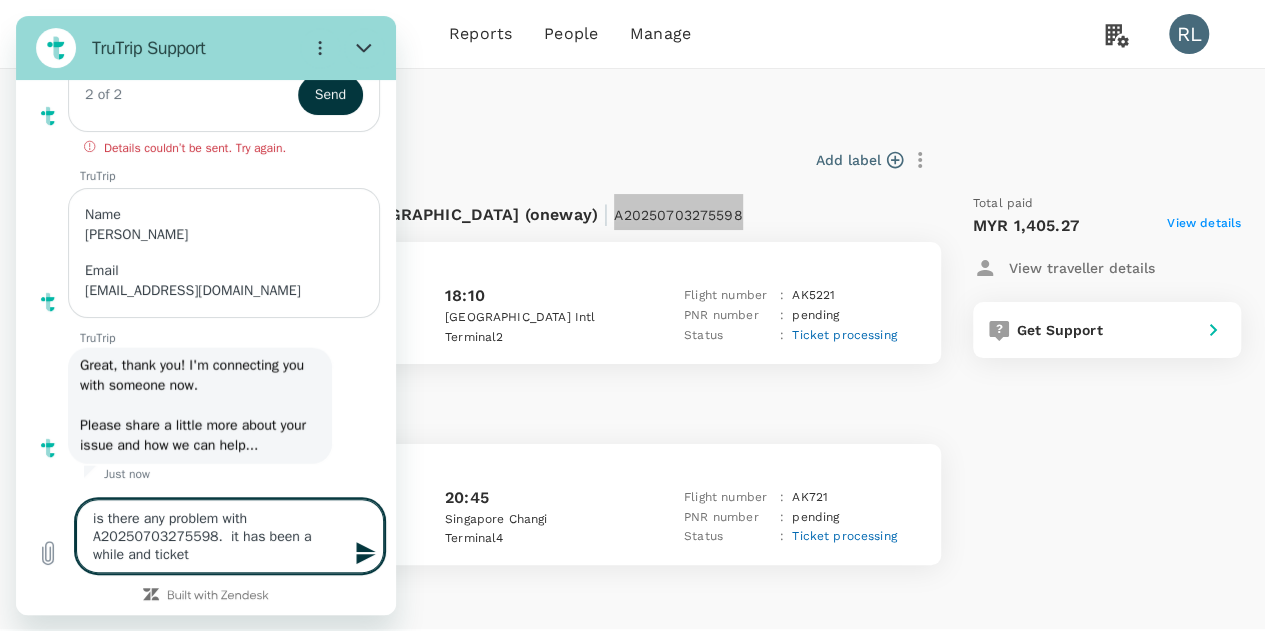 type on "is there any problem with A20250703275598.  it has been a while and tickets" 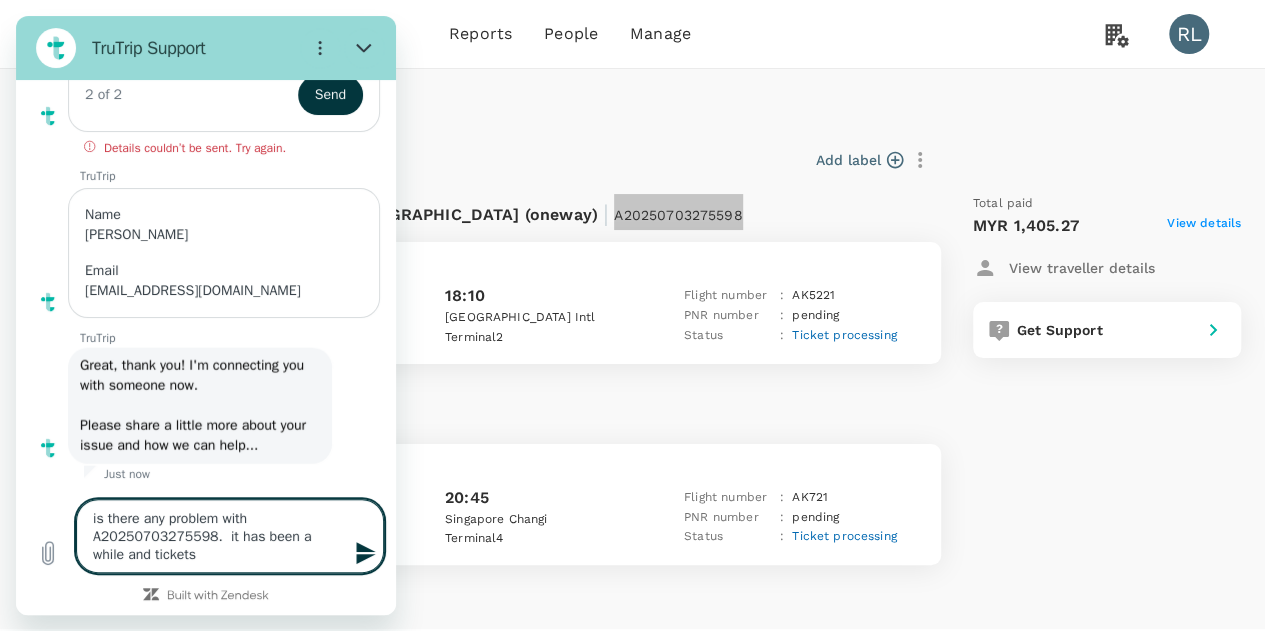 type on "is there any problem with A20250703275598.  it has been a while and tickets" 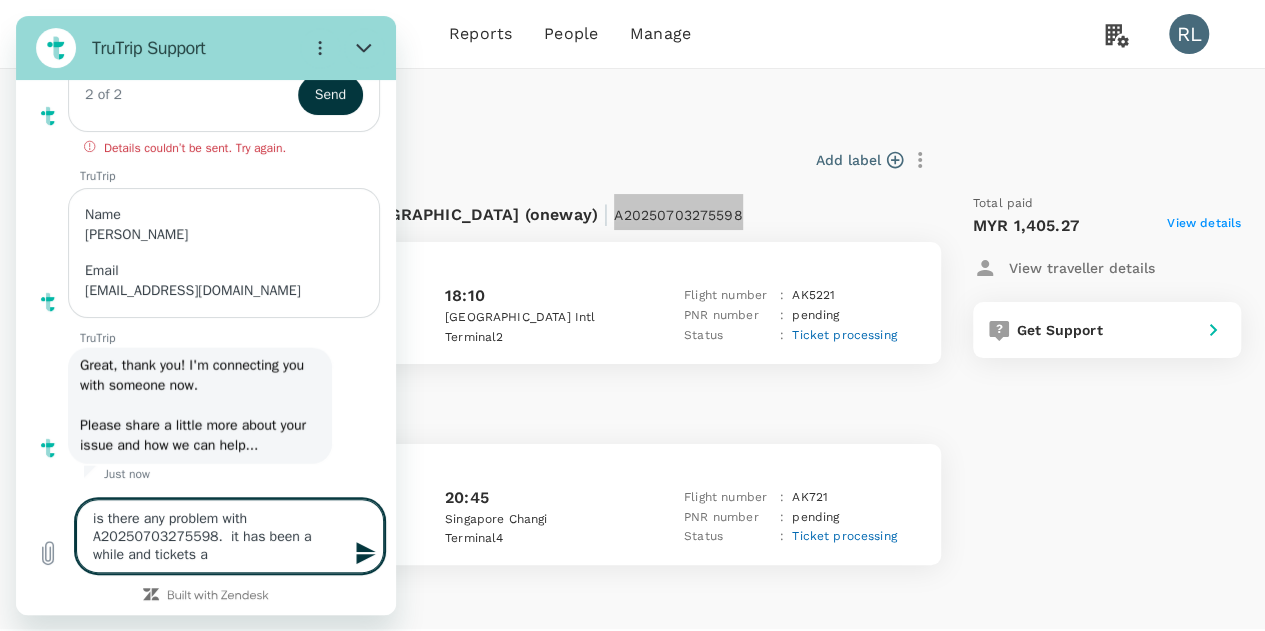 type on "x" 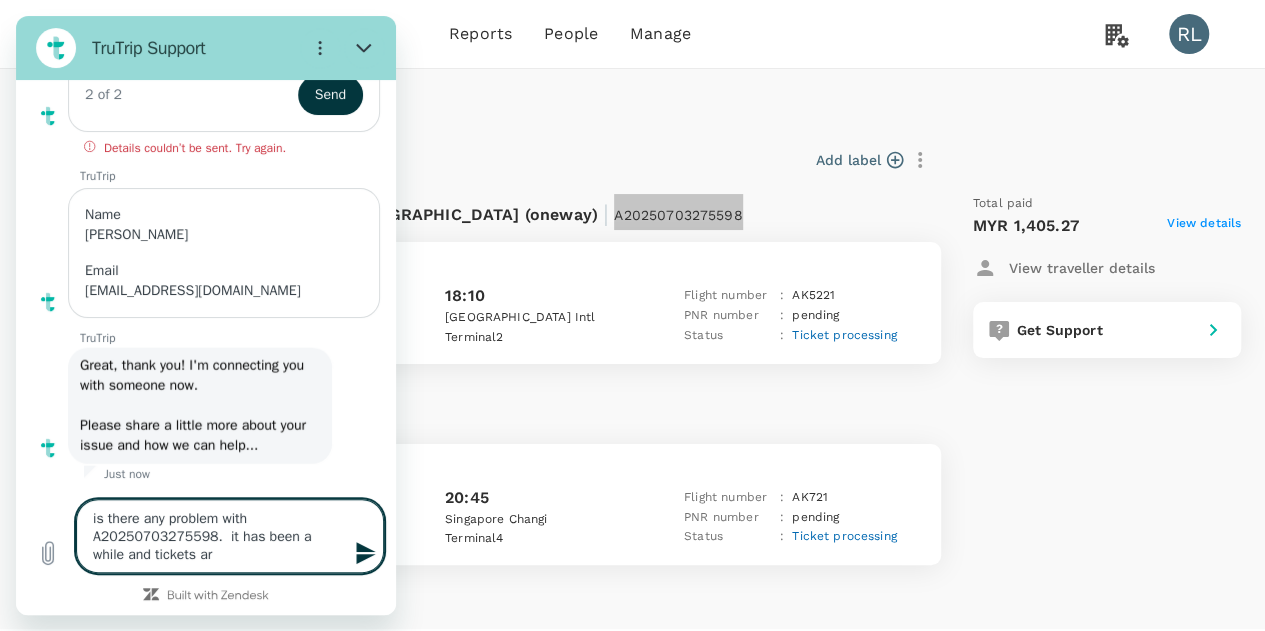 type on "is there any problem with A20250703275598.  it has been a while and tickets are" 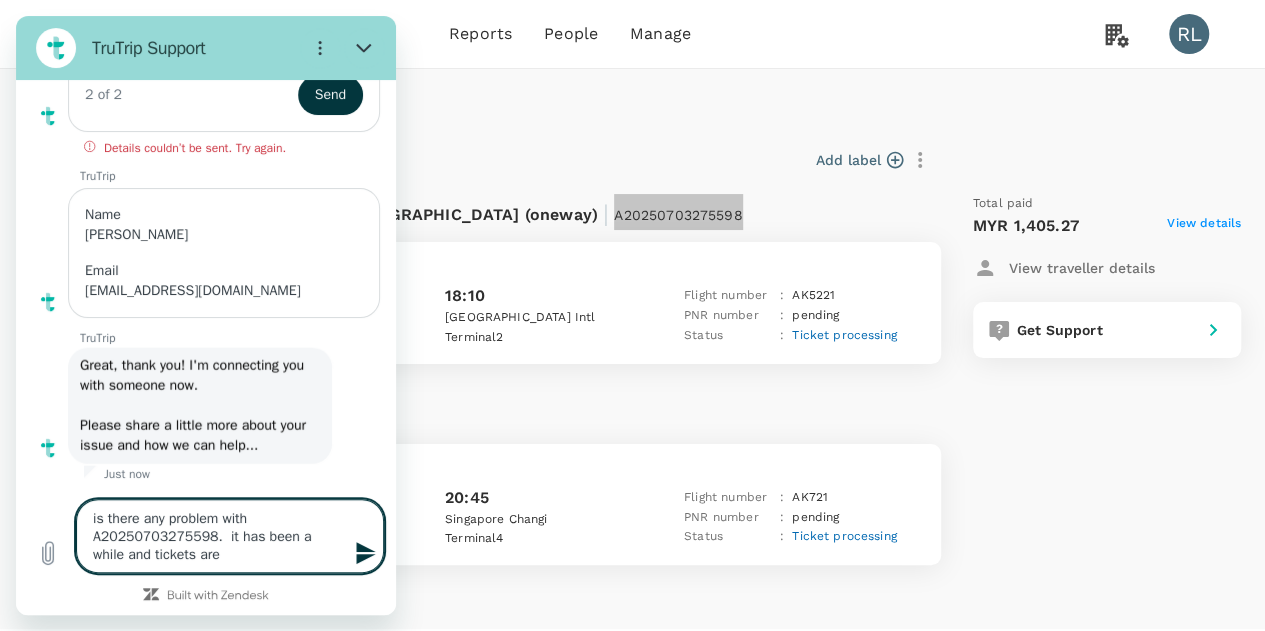 type on "is there any problem with A20250703275598.  it has been a while and tickets are" 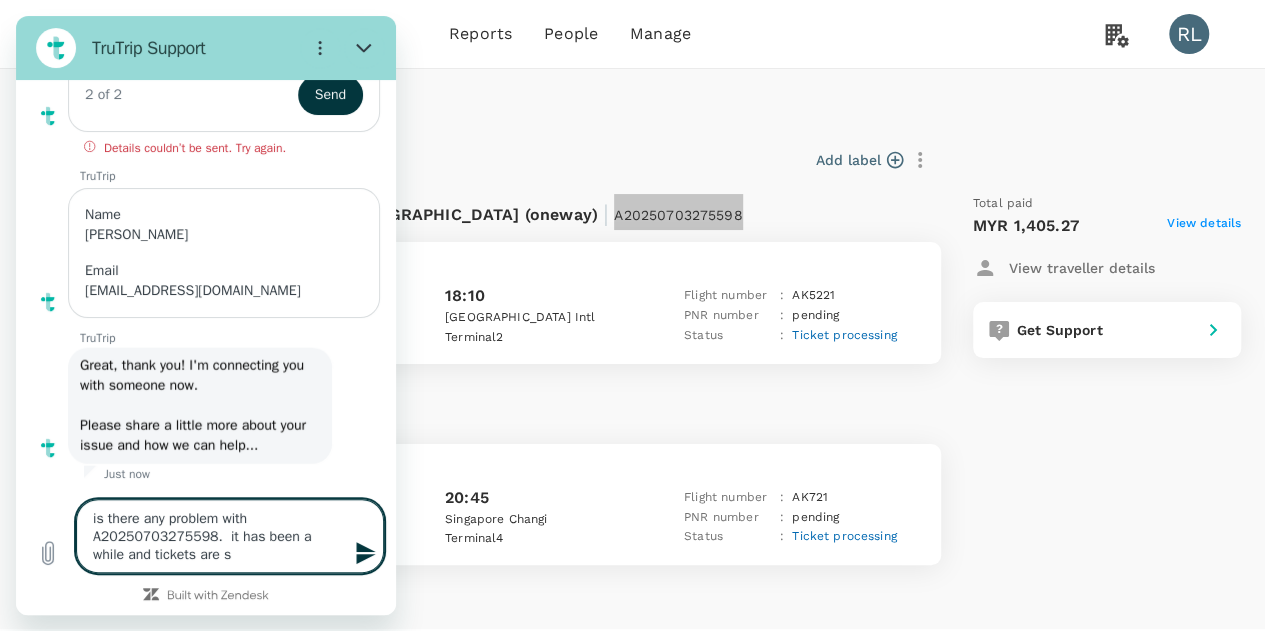 type on "is there any problem with A20250703275598.  it has been a while and tickets are st" 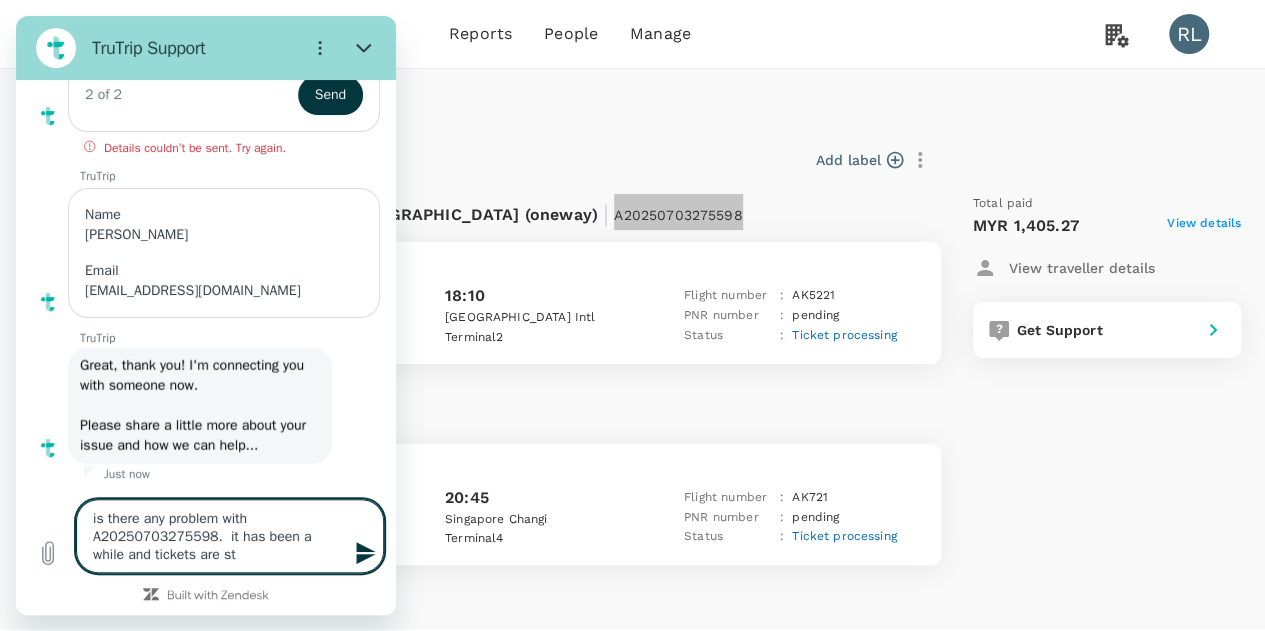 type on "is there any problem with A20250703275598.  it has been a while and tickets are sti" 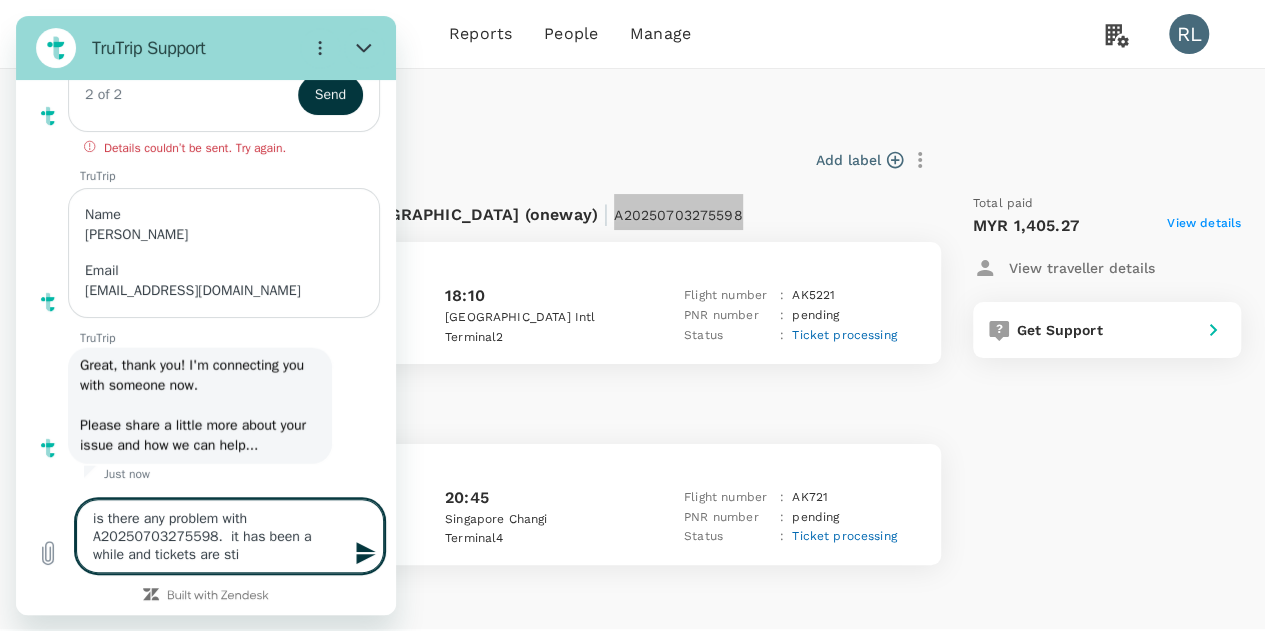 type on "is there any problem with A20250703275598.  it has been a while and tickets are stil" 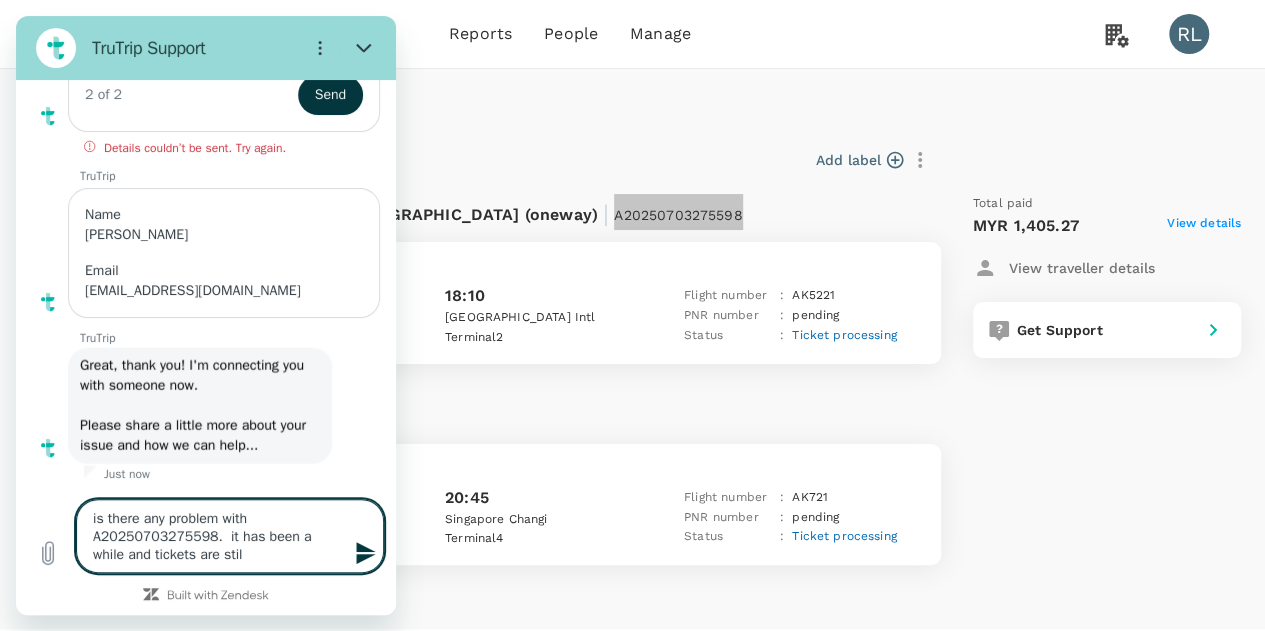 type on "is there any problem with A20250703275598.  it has been a while and tickets are still" 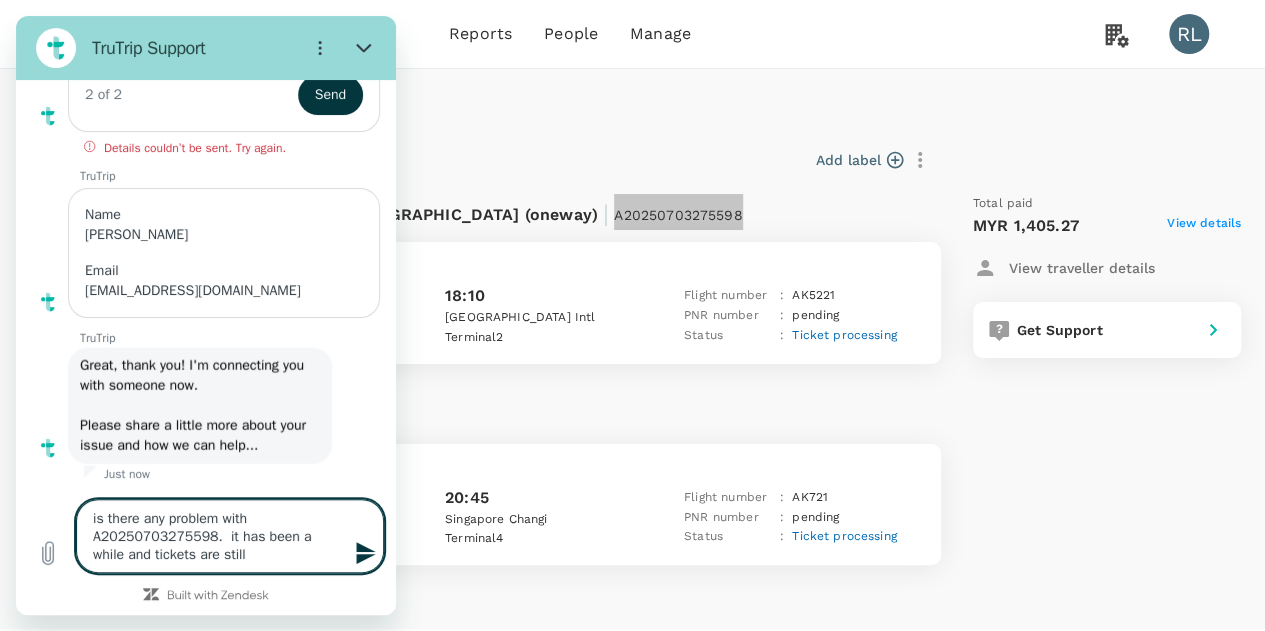 type on "is there any problem with A20250703275598.  it has been a while and tickets are still" 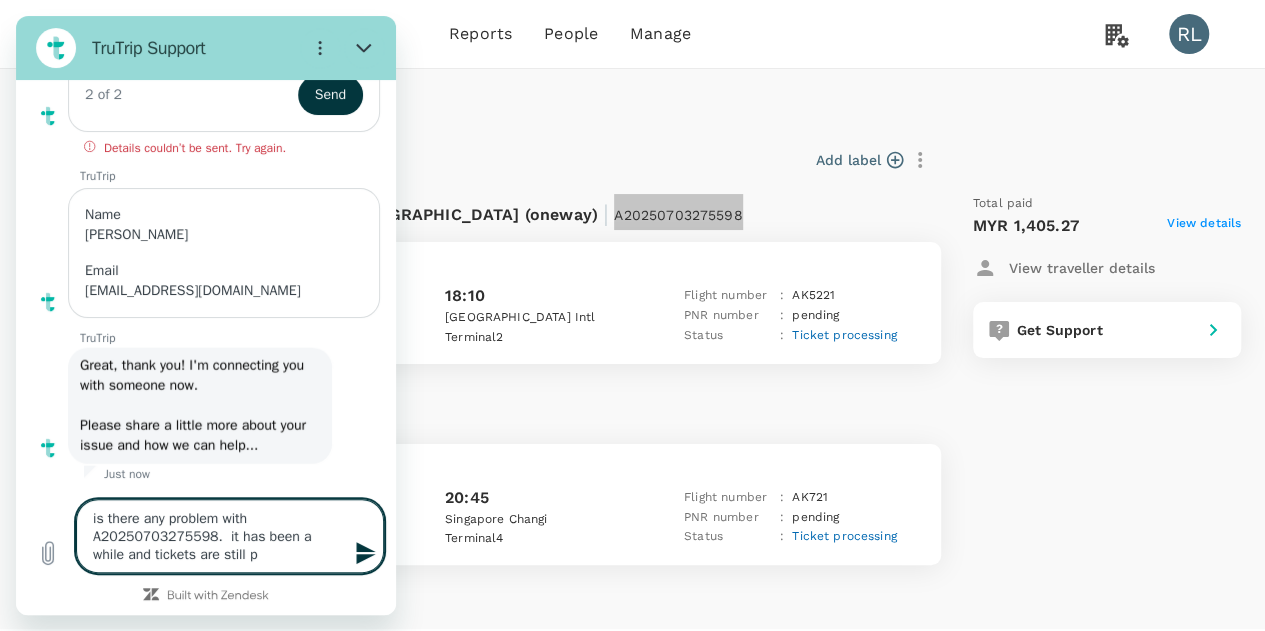 type on "is there any problem with A20250703275598.  it has been a while and tickets are still pr" 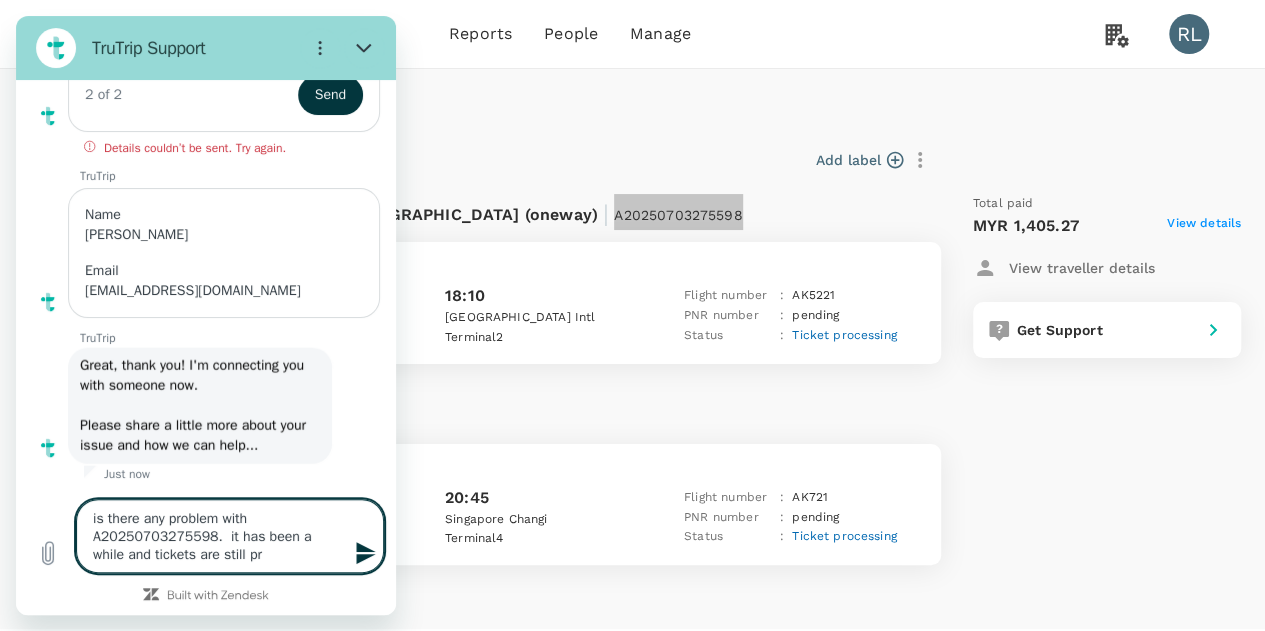 type on "is there any problem with A20250703275598.  it has been a while and tickets are still pro" 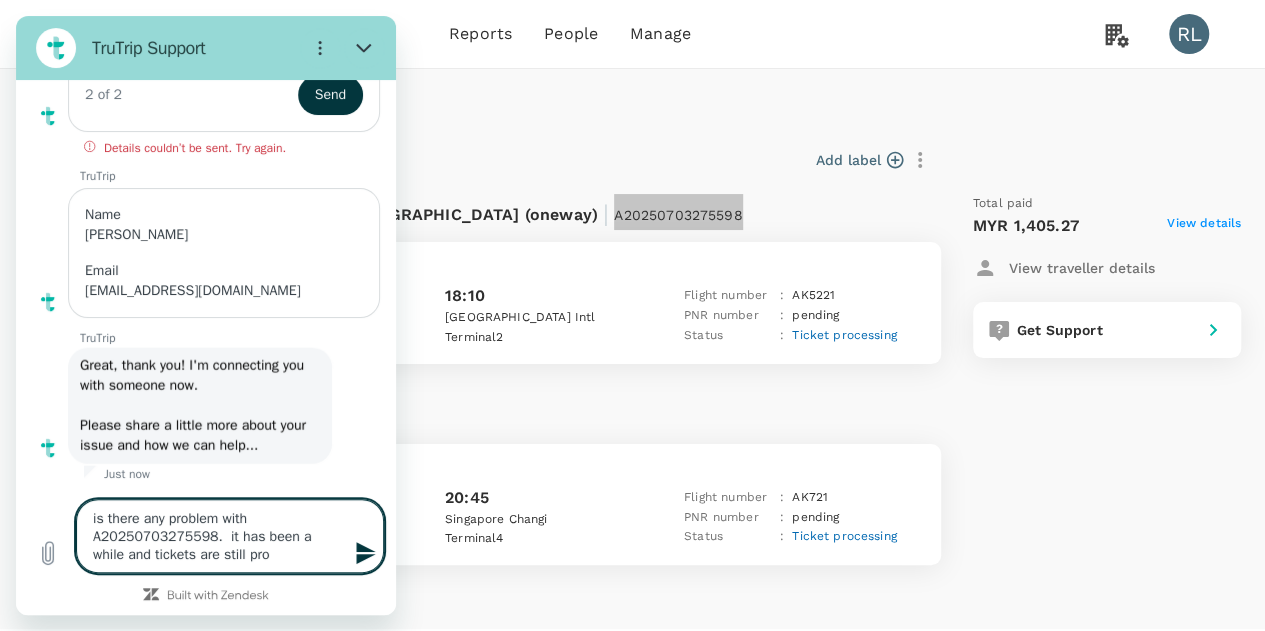 type on "is there any problem with A20250703275598.  it has been a while and tickets are still proc" 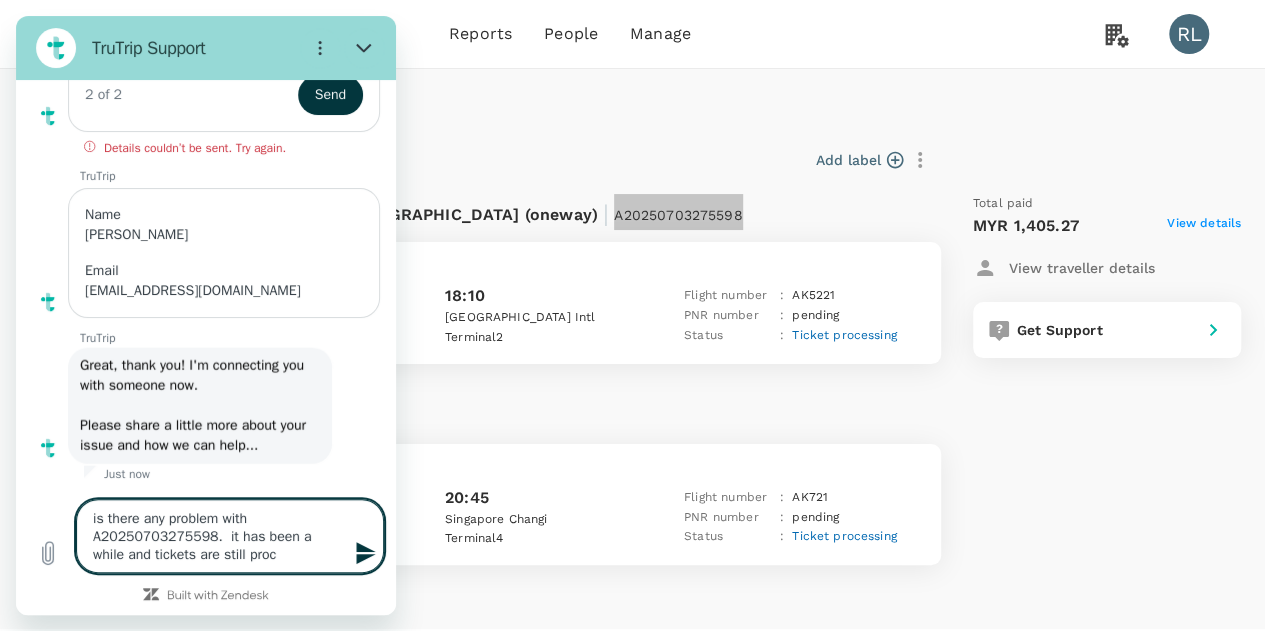 type on "is there any problem with A20250703275598.  it has been a while and tickets are still proce" 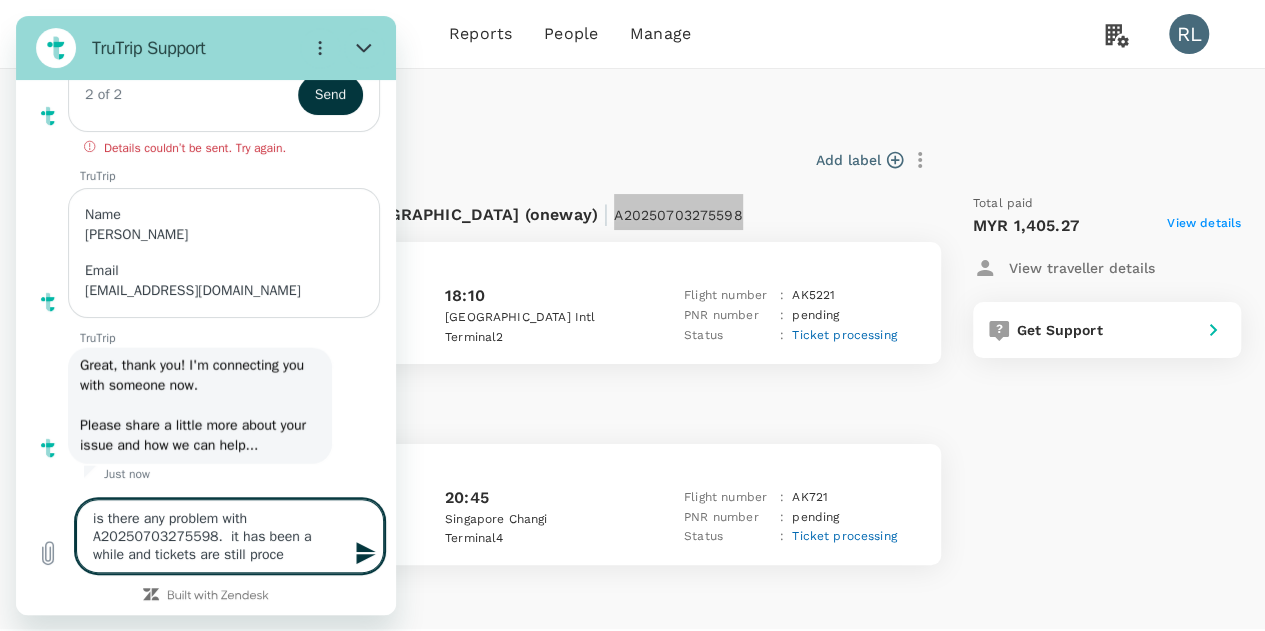 type on "is there any problem with A20250703275598.  it has been a while and tickets are still proces" 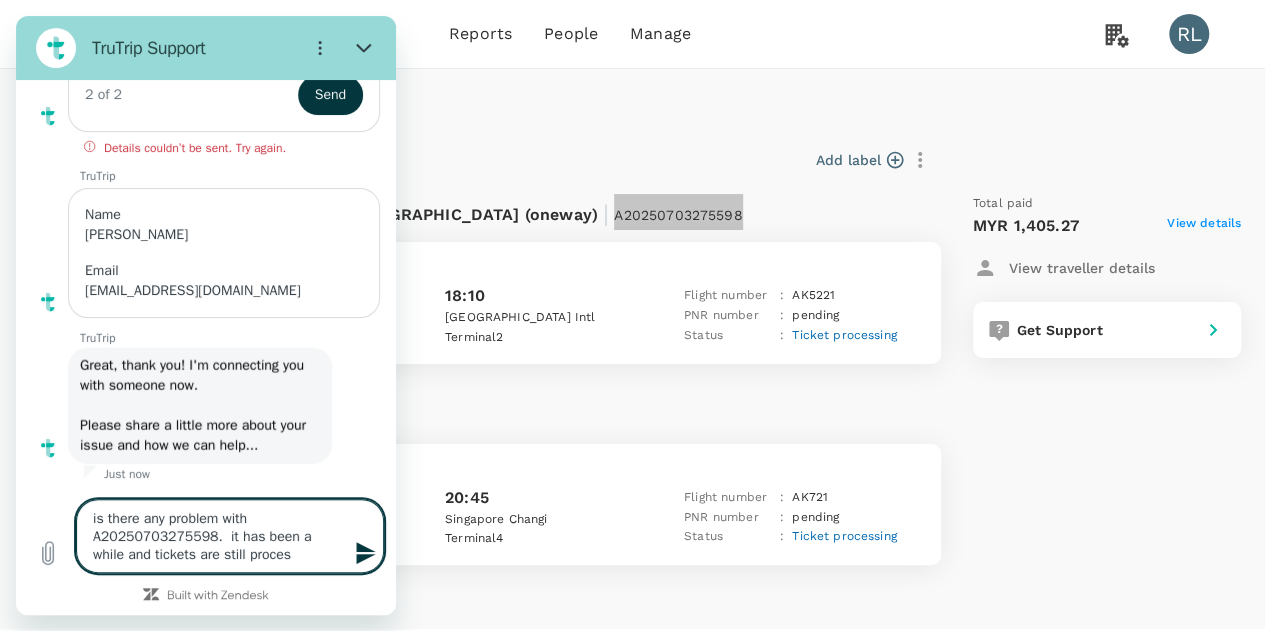 type on "is there any problem with A20250703275598.  it has been a while and tickets are still process" 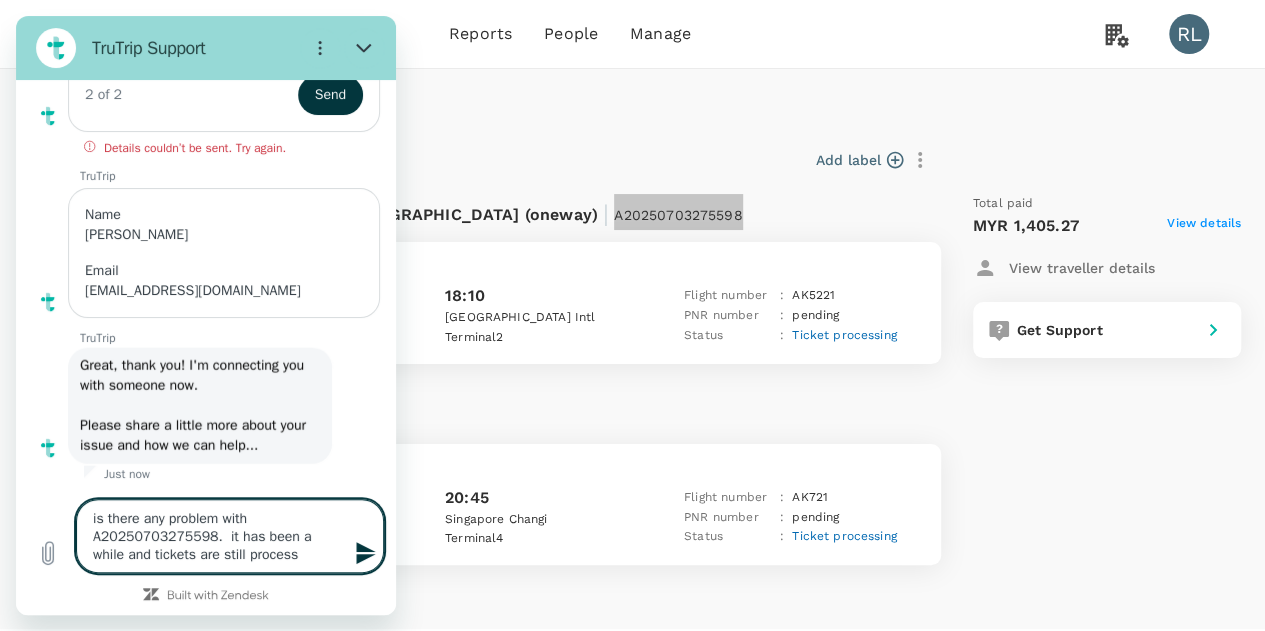 type on "is there any problem with A20250703275598.  it has been a while and tickets are still processi" 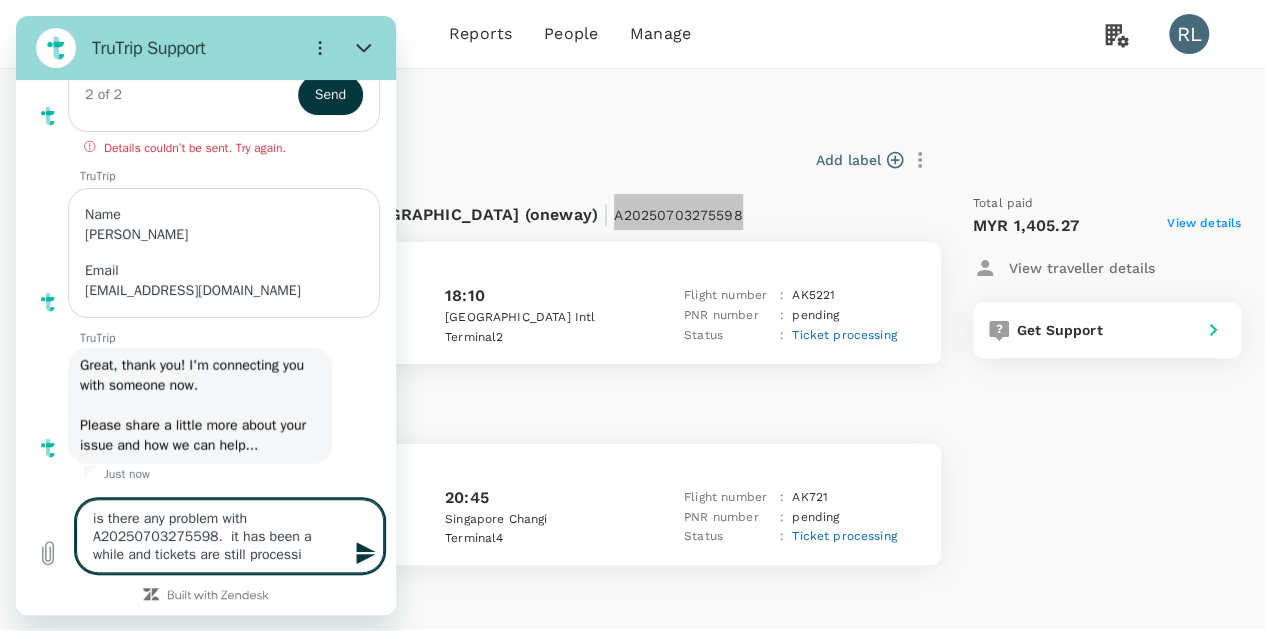 type on "is there any problem with A20250703275598.  it has been a while and tickets are still processin" 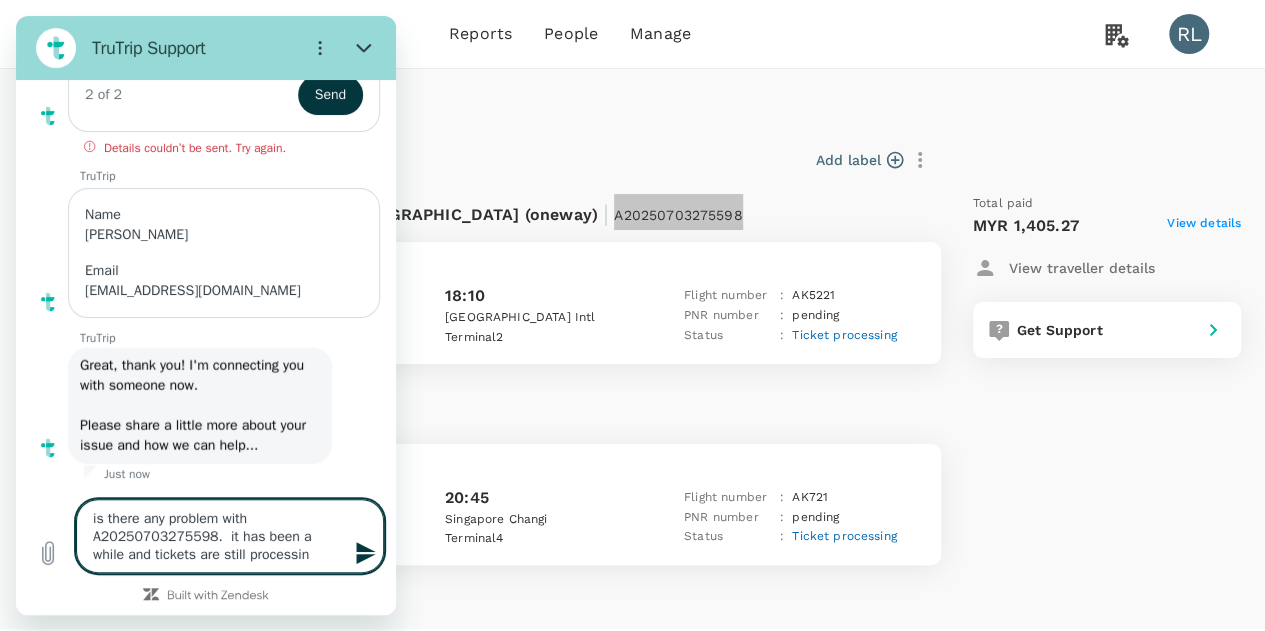 type on "is there any problem with A20250703275598.  it has been a while and tickets are still processing" 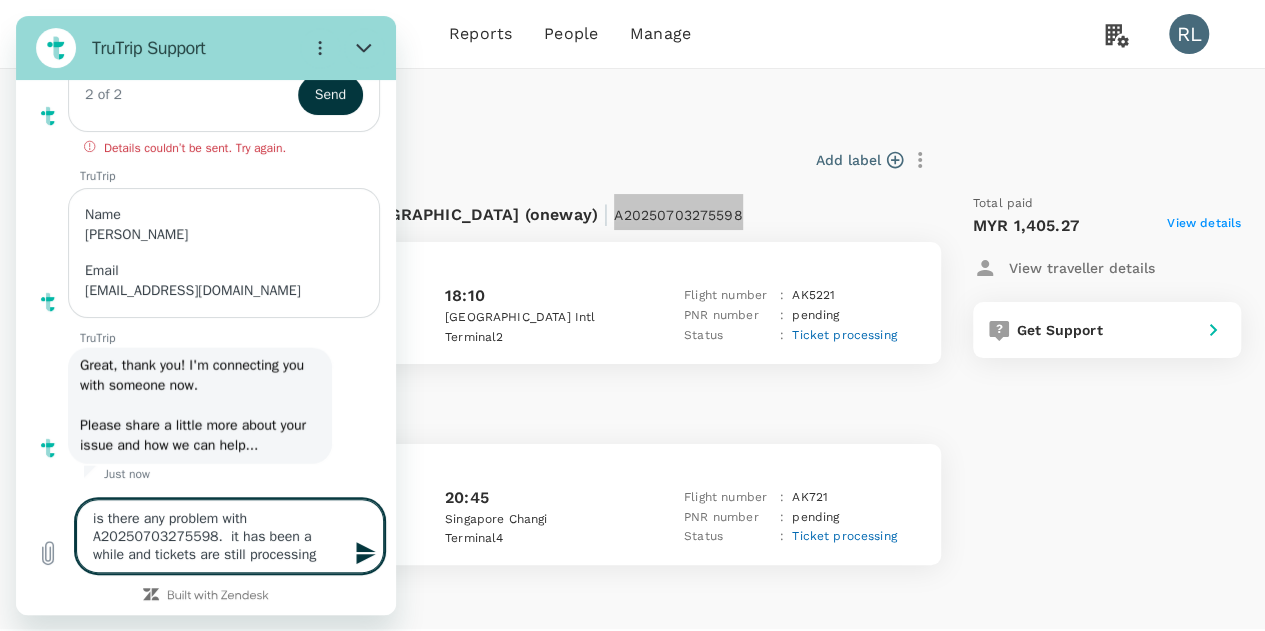 type on "is there any problem with A20250703275598.  it has been a while and tickets are still processing." 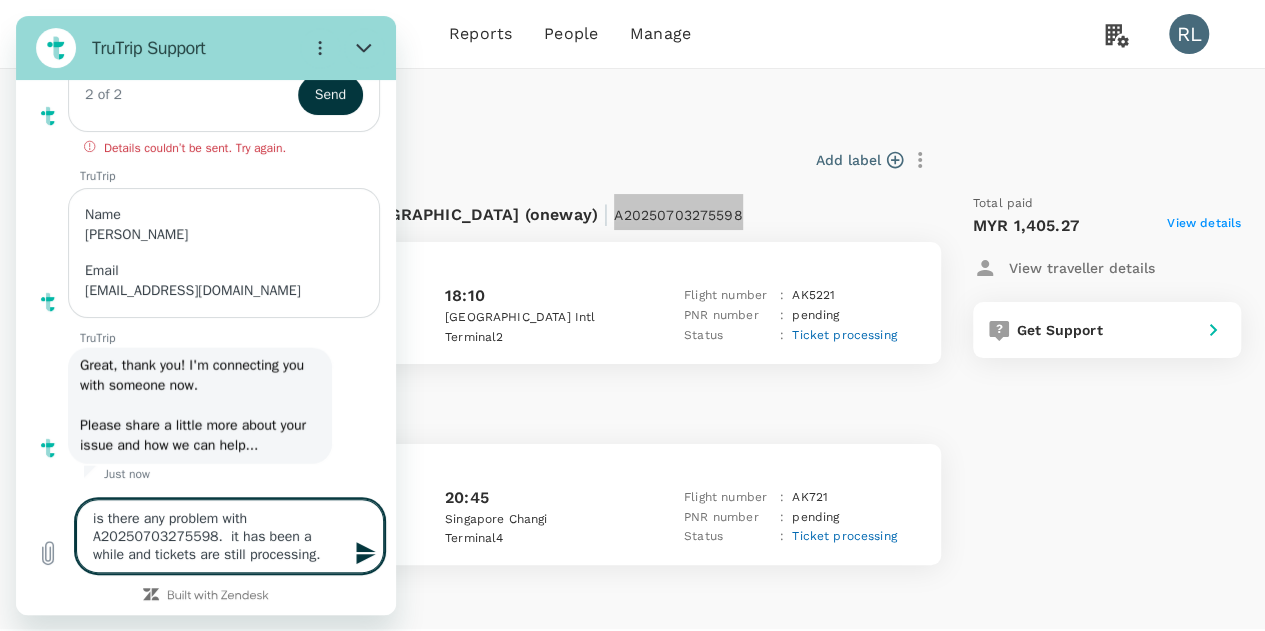 type on "is there any problem with A20250703275598.  it has been a while and tickets are still processing." 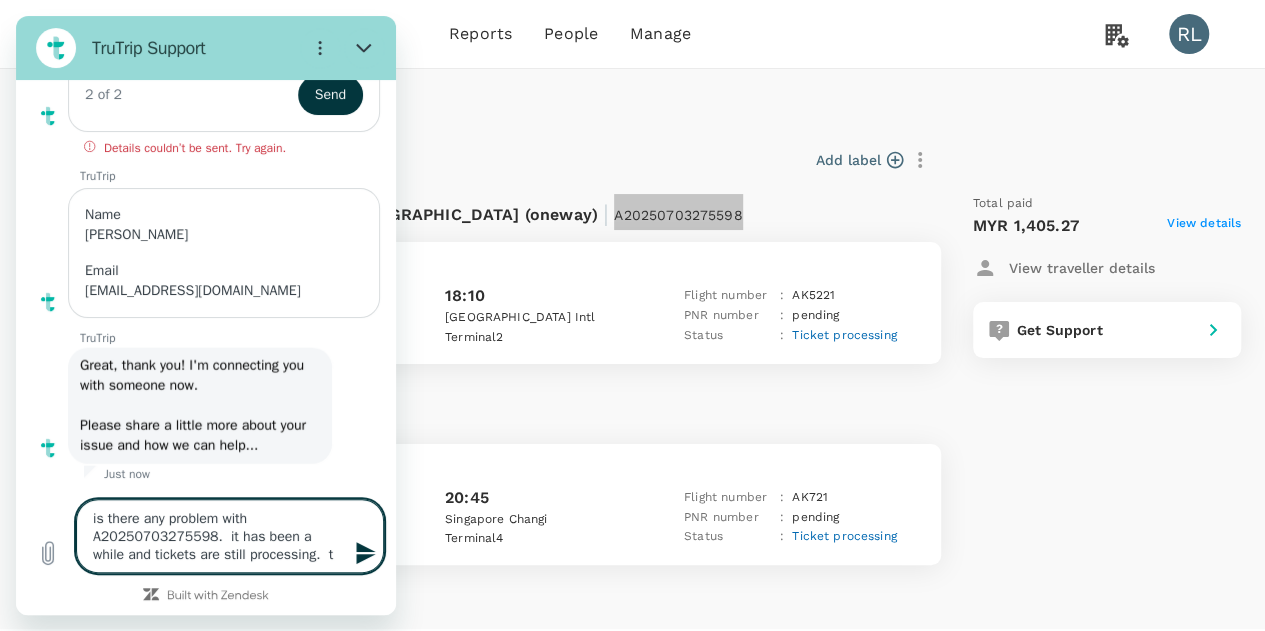 type on "is there any problem with A20250703275598.  it has been a while and tickets are still processing.  th" 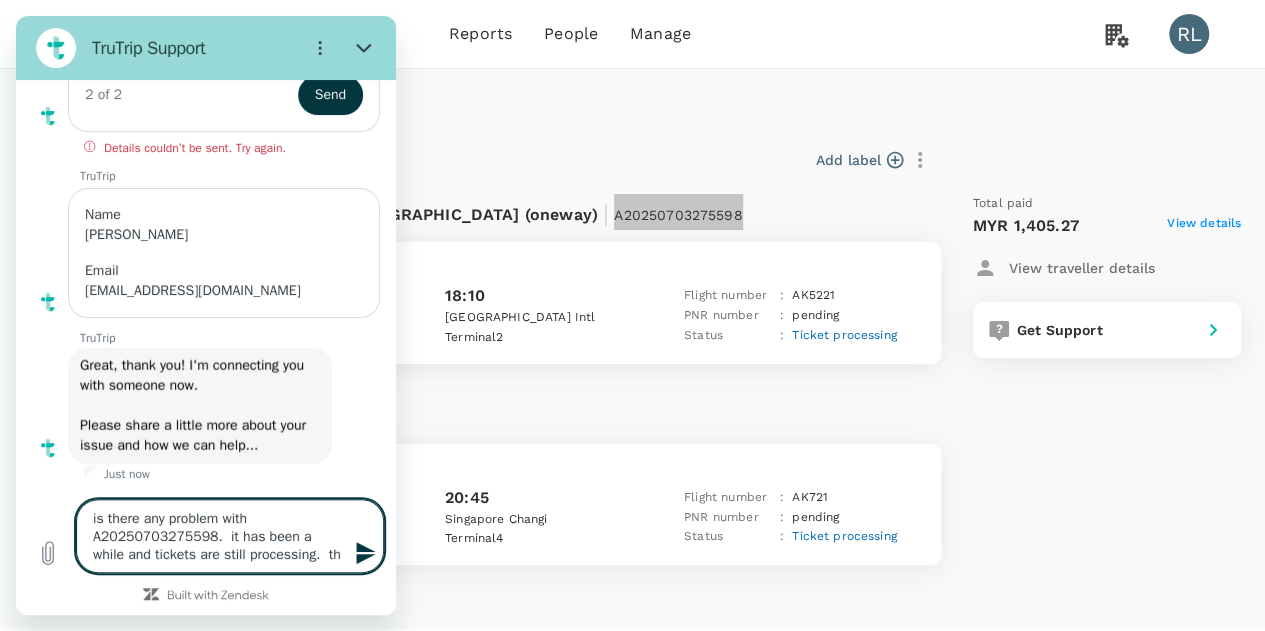 type on "is there any problem with A20250703275598.  it has been a while and tickets are still processing.  tha" 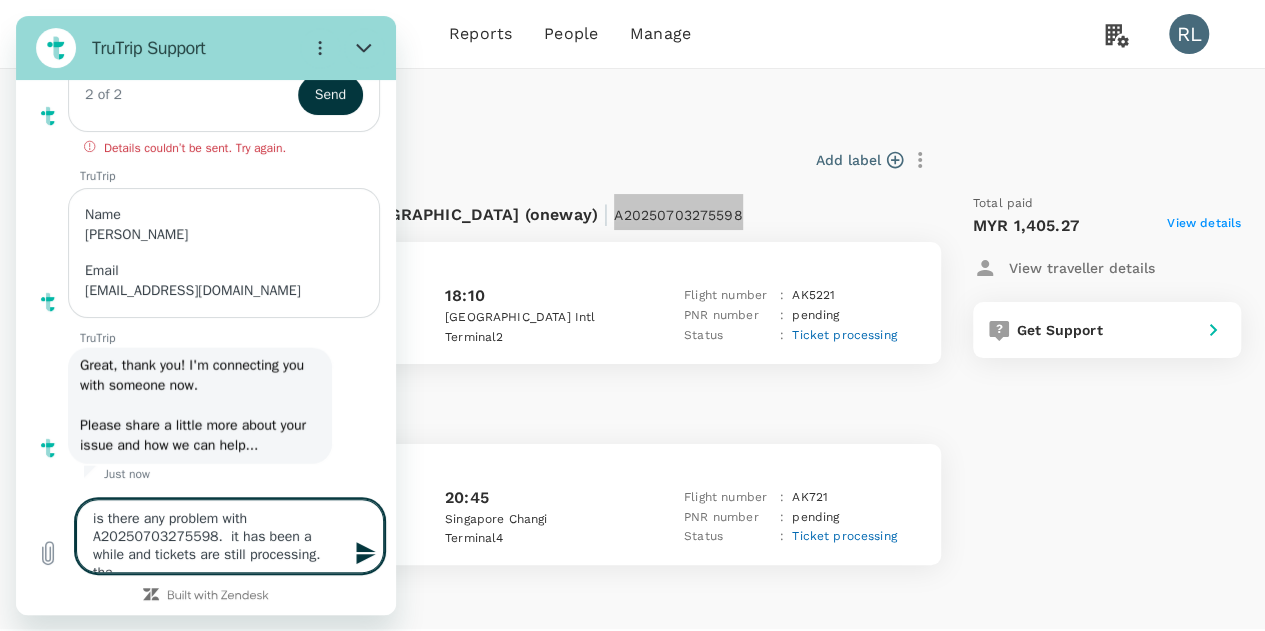 type on "is there any problem with A20250703275598.  it has been a while and tickets are still processing.  than" 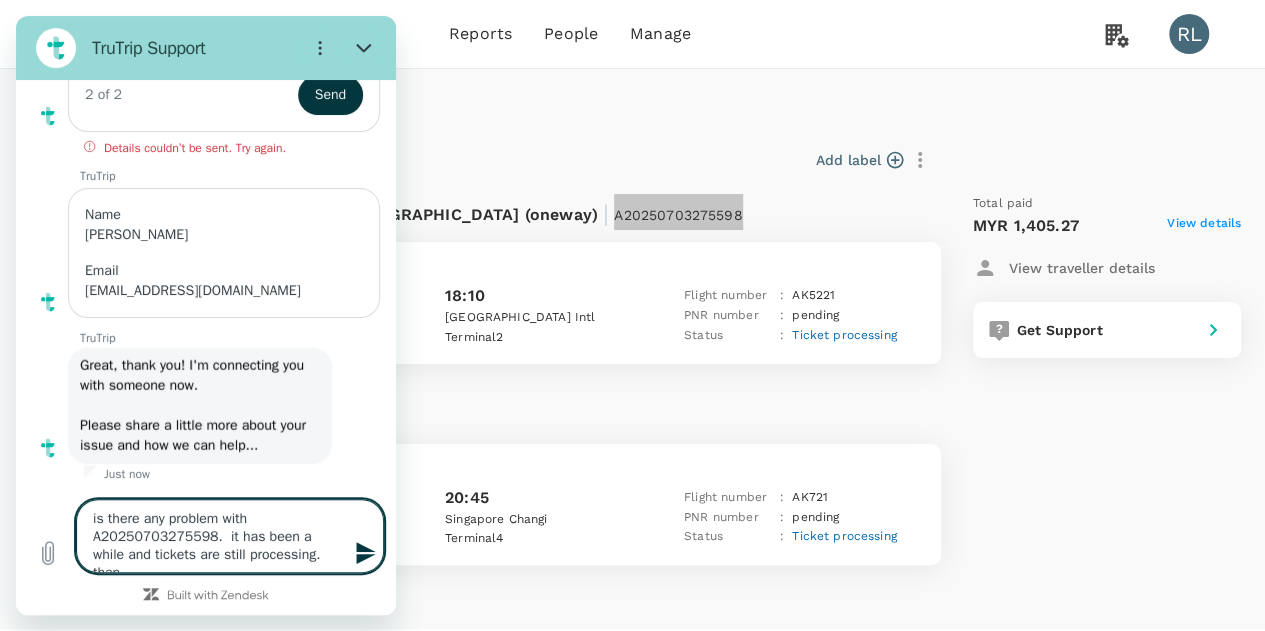 type on "is there any problem with A20250703275598.  it has been a while and tickets are still processing.  thank" 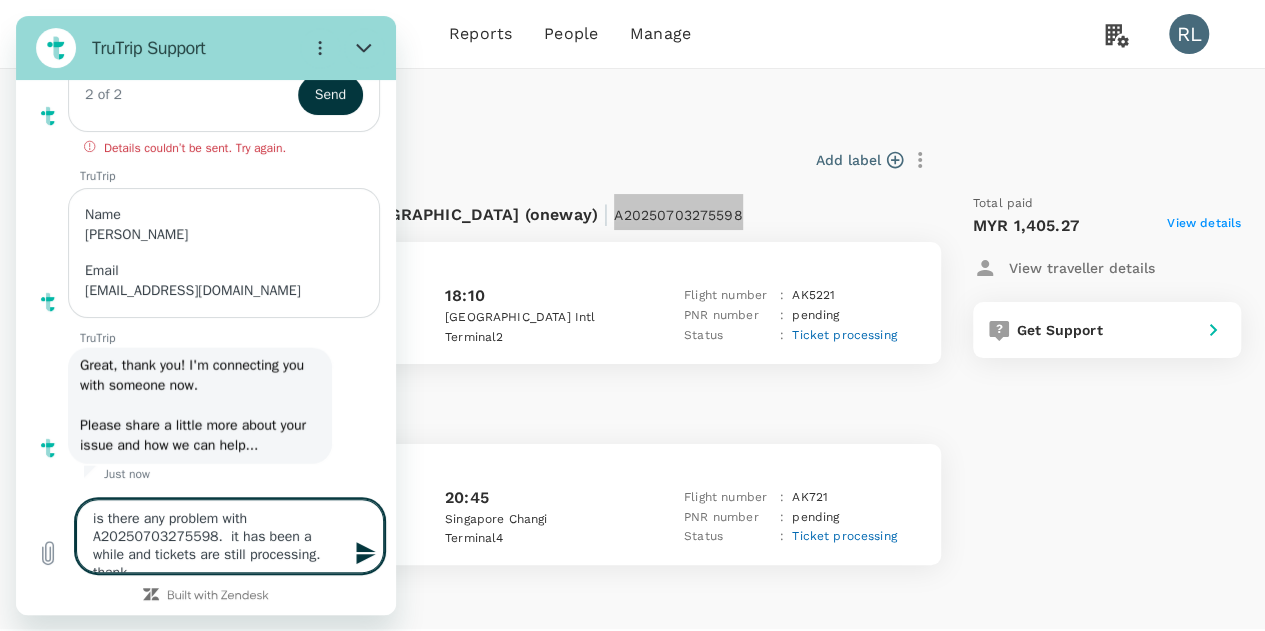 type on "is there any problem with A20250703275598.  it has been a while and tickets are still processing.  thanks" 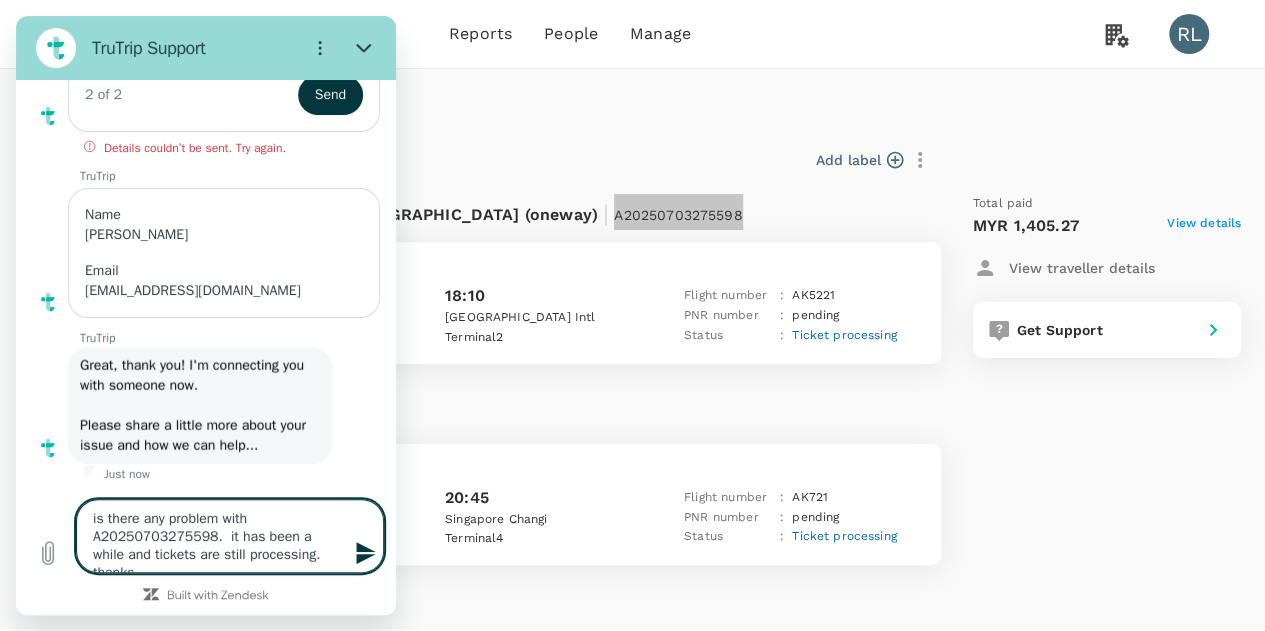 type 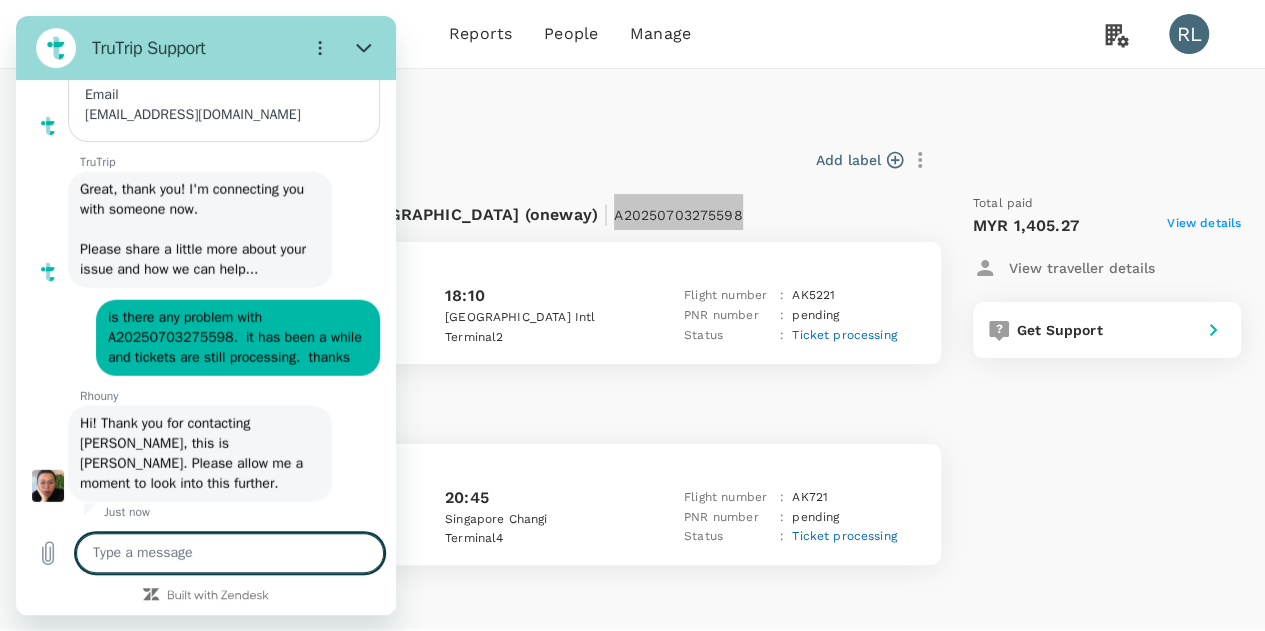 scroll, scrollTop: 10346, scrollLeft: 0, axis: vertical 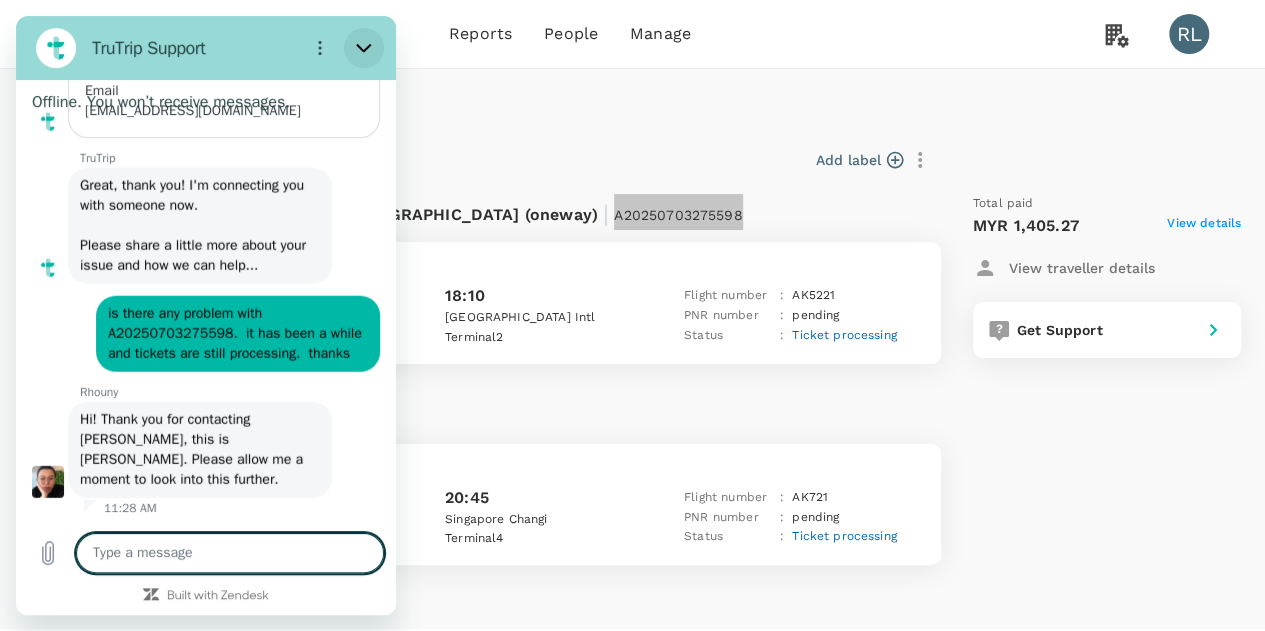 click at bounding box center (364, 48) 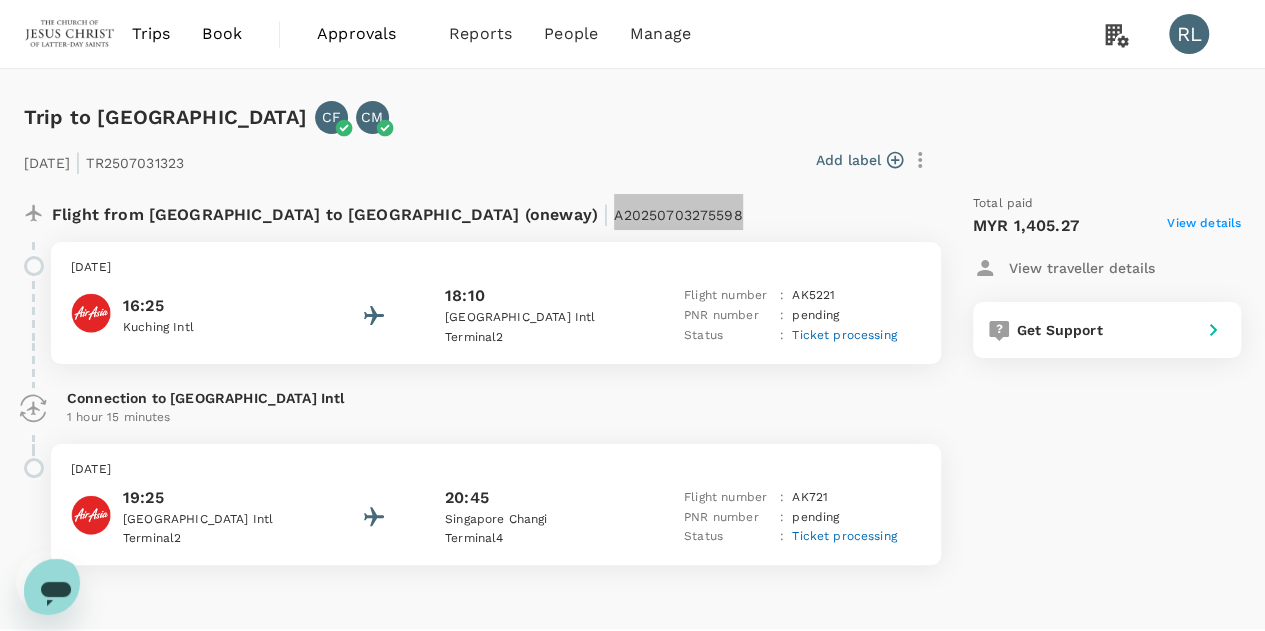 click 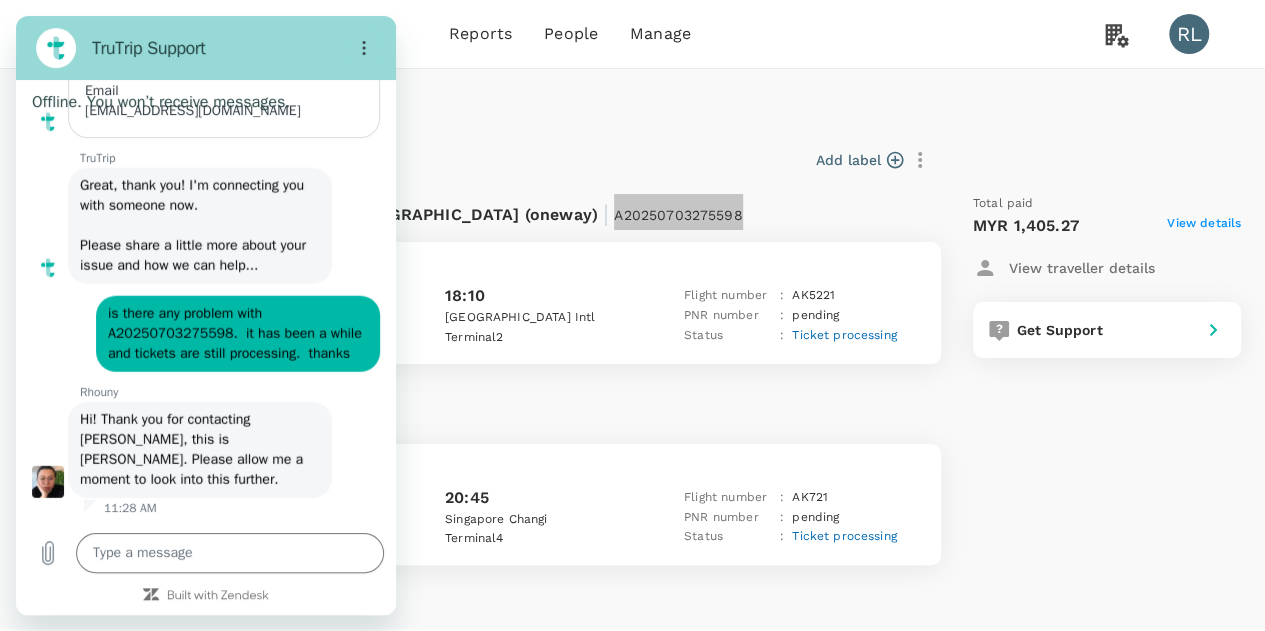 scroll, scrollTop: 10314, scrollLeft: 0, axis: vertical 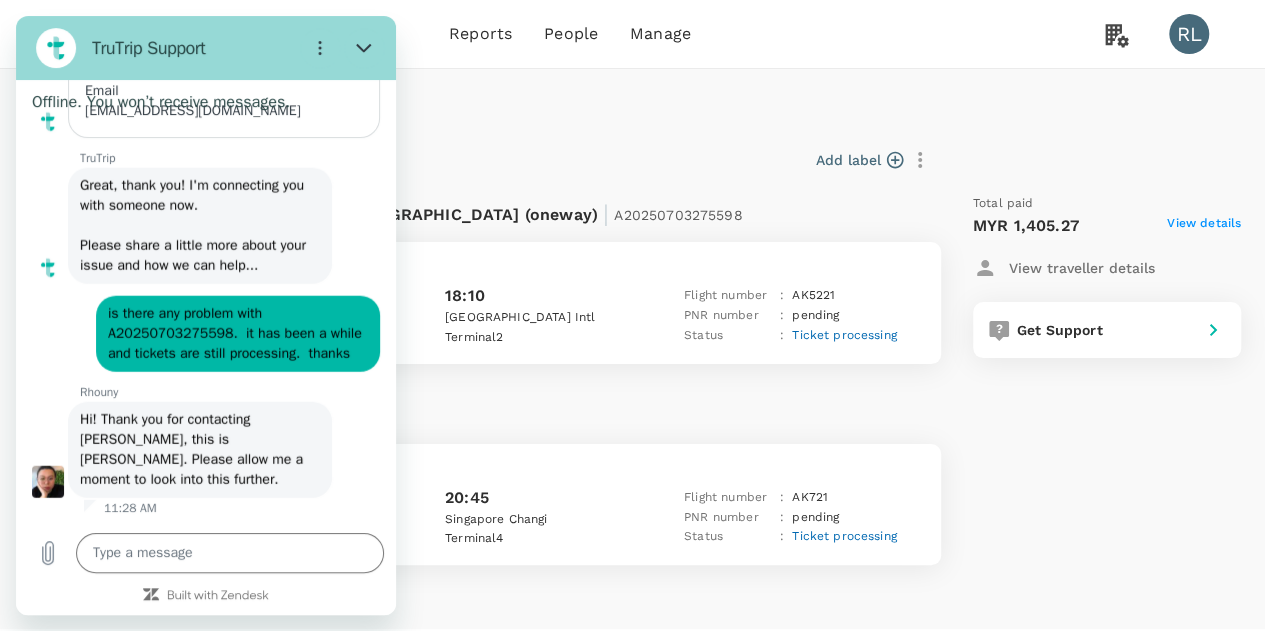 click on "[DATE]     |   TR2507031323 Add label Flight from [GEOGRAPHIC_DATA] to [GEOGRAPHIC_DATA] (oneway)   |   A20250703275598 [DATE]   16:25 Kuching Intl 18:10 [GEOGRAPHIC_DATA]  2 Flight number : AK 5221 PNR number : pending   Status : Ticket processing Connection to [GEOGRAPHIC_DATA] Intl 1 hour 15 minutes [DATE]   19:25 [GEOGRAPHIC_DATA]  2 20:45 [GEOGRAPHIC_DATA] [GEOGRAPHIC_DATA]  4 Flight number : AK 721 PNR number : pending   Status : Ticket processing Total paid MYR 1,405.27 View details View traveller details Get Support" at bounding box center (616, 349) 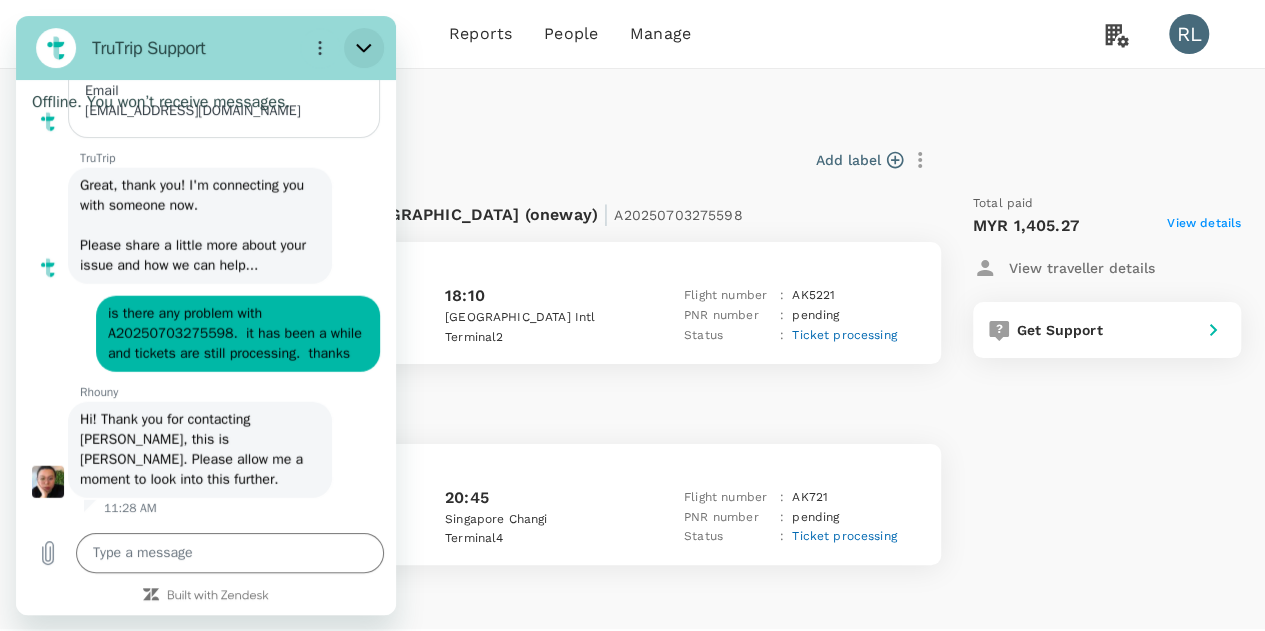 click 